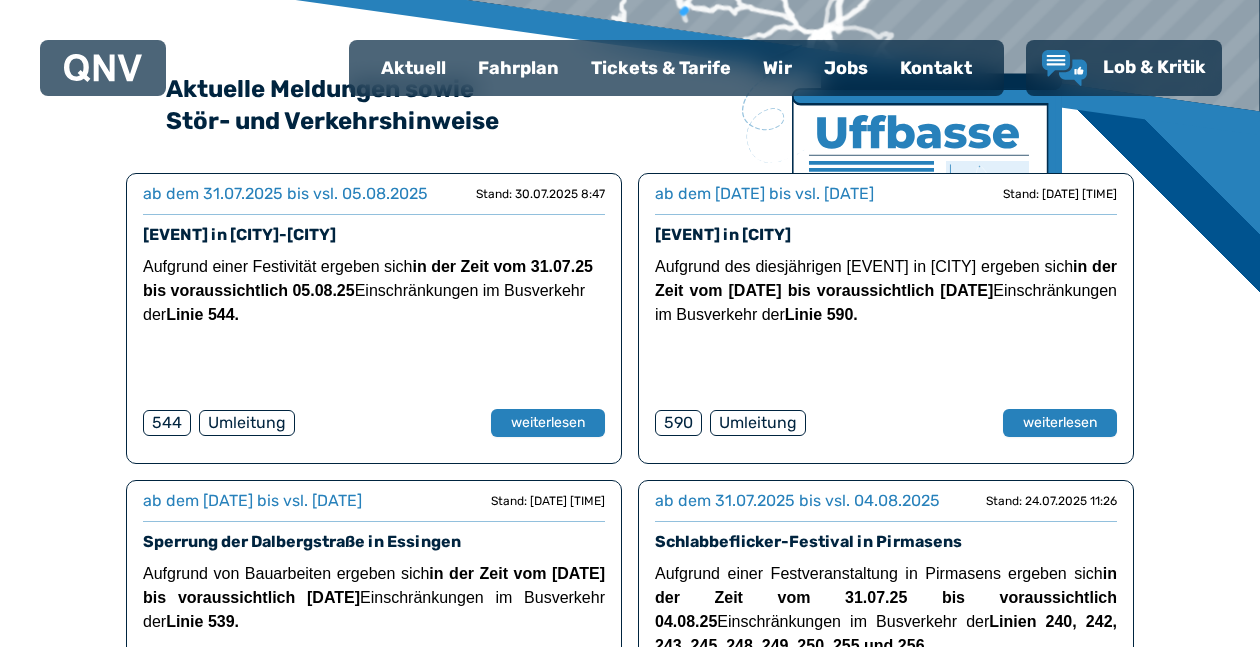scroll, scrollTop: 0, scrollLeft: 0, axis: both 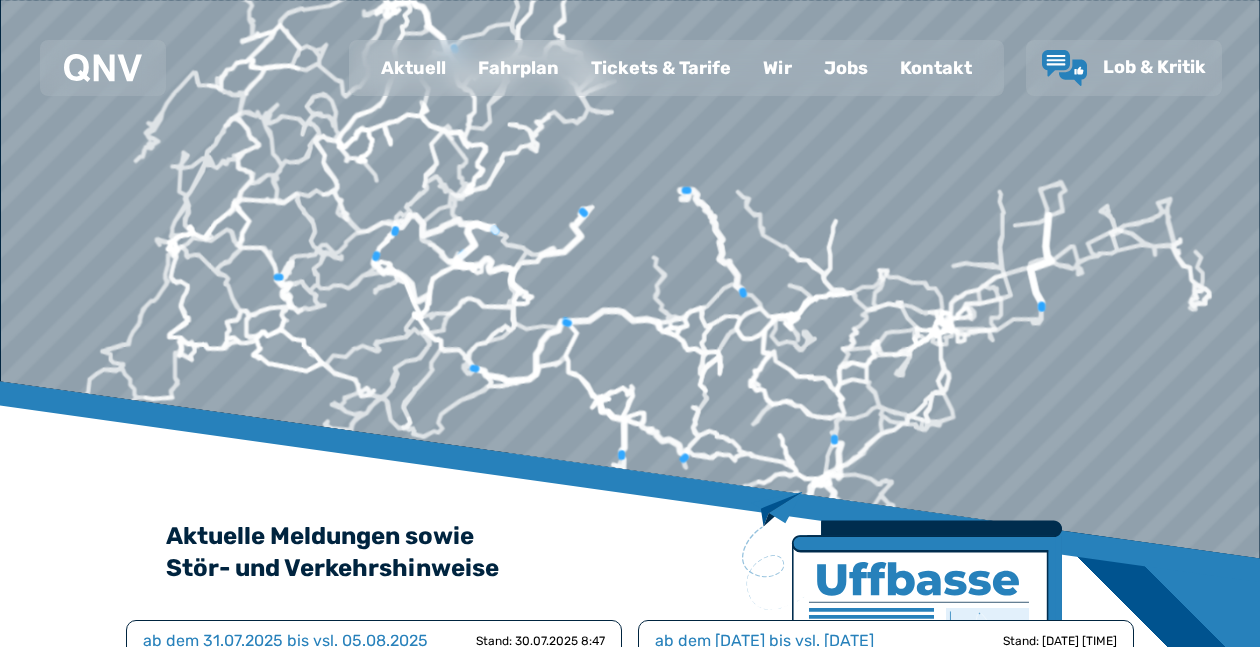click on "Fahrplan" at bounding box center [518, 68] 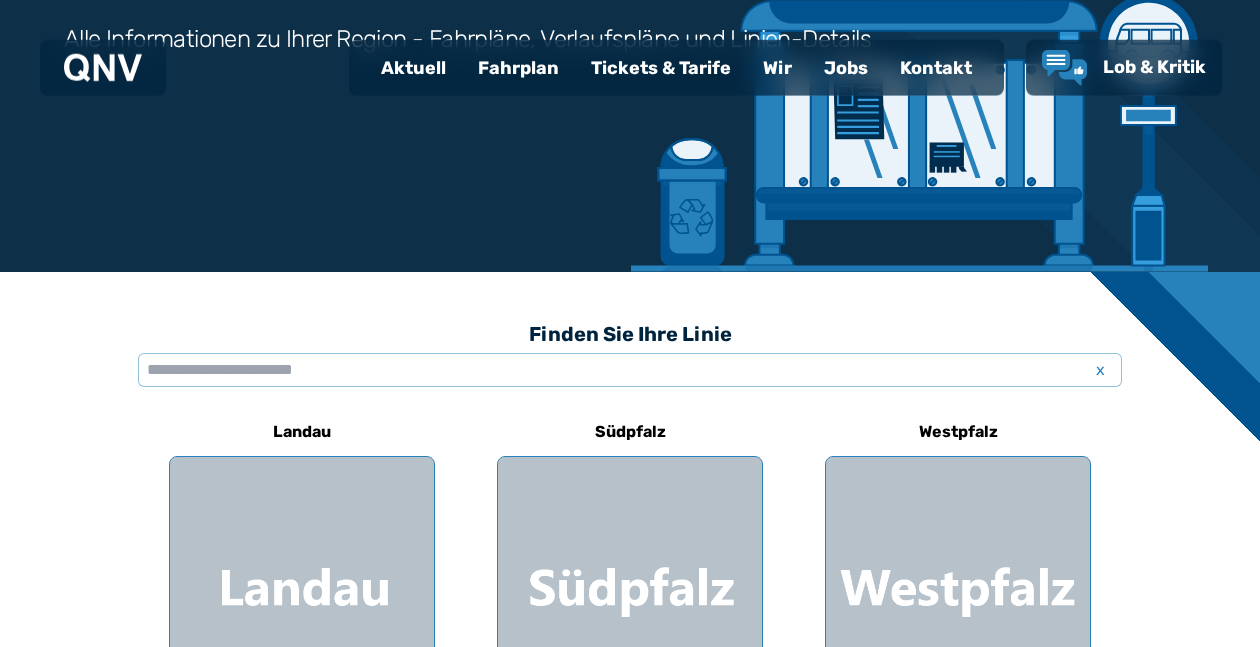 scroll, scrollTop: 565, scrollLeft: 0, axis: vertical 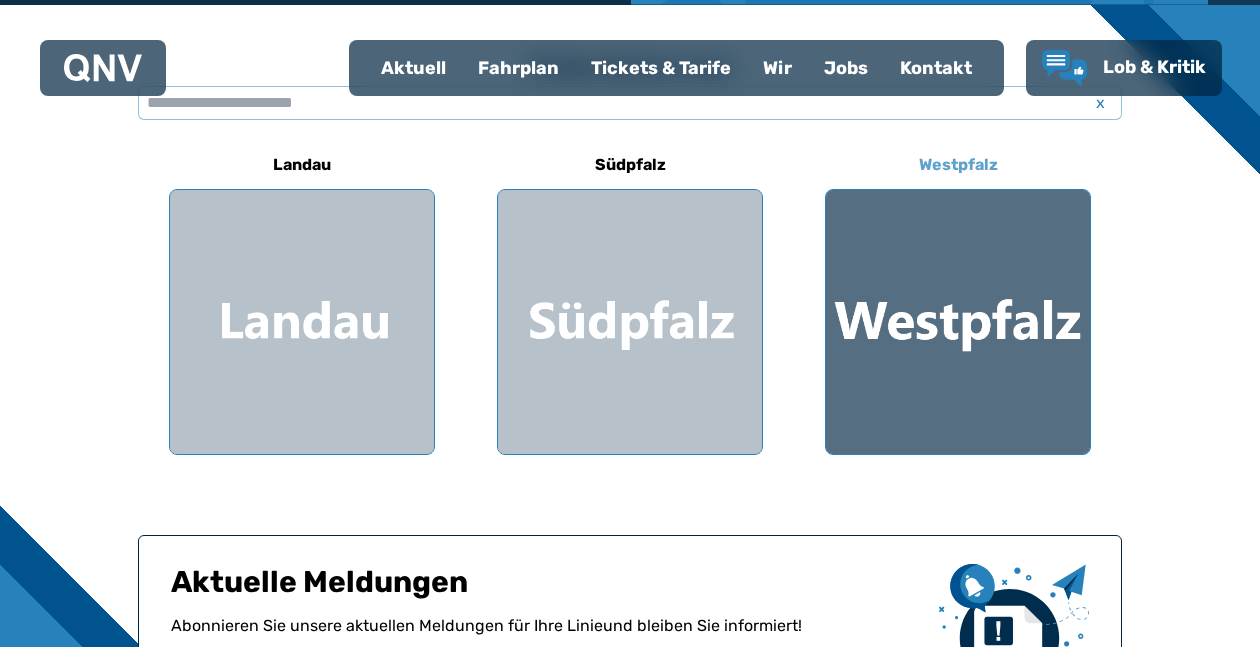 click at bounding box center (958, 322) 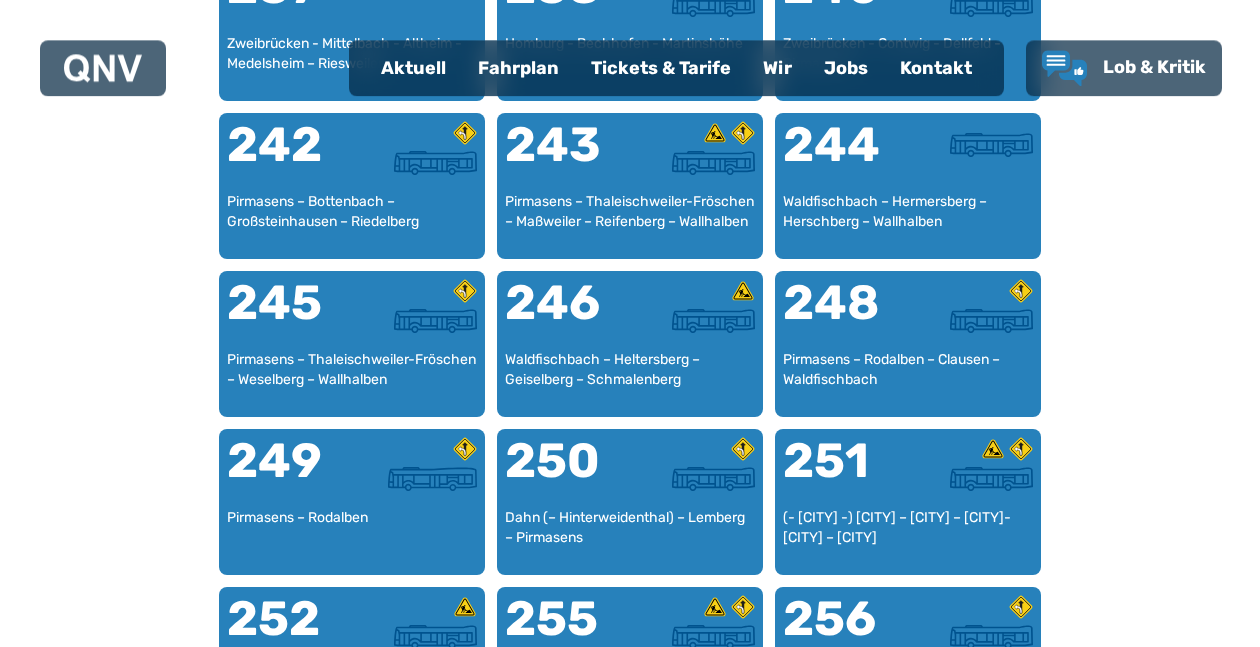 scroll, scrollTop: 2311, scrollLeft: 0, axis: vertical 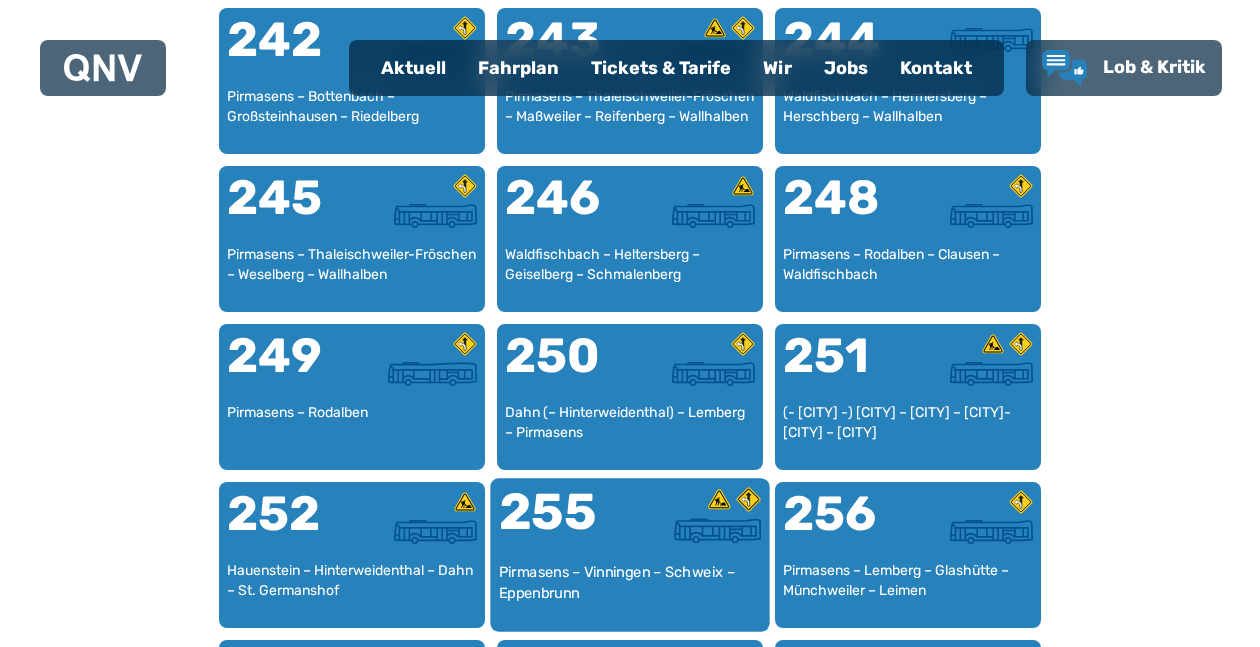 click on "Pirmasens – Vinningen – Schweix – Eppenbrunn" at bounding box center [630, 592] 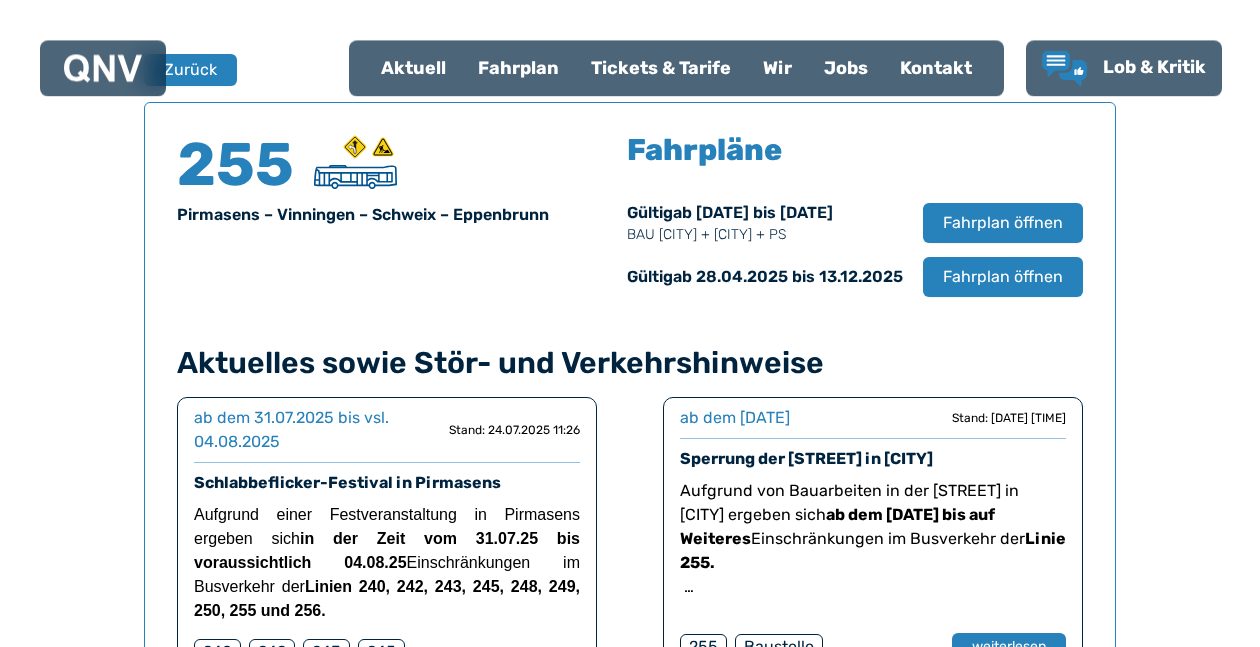 scroll, scrollTop: 1318, scrollLeft: 0, axis: vertical 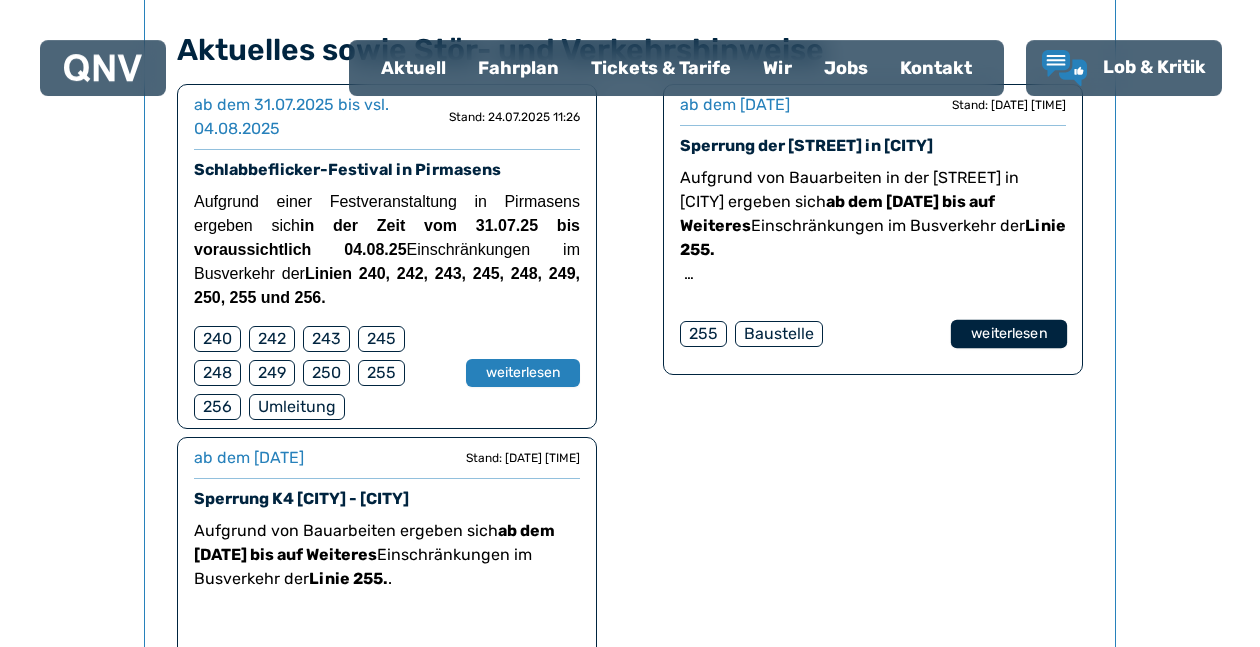 click on "weiterlesen" at bounding box center (1009, 334) 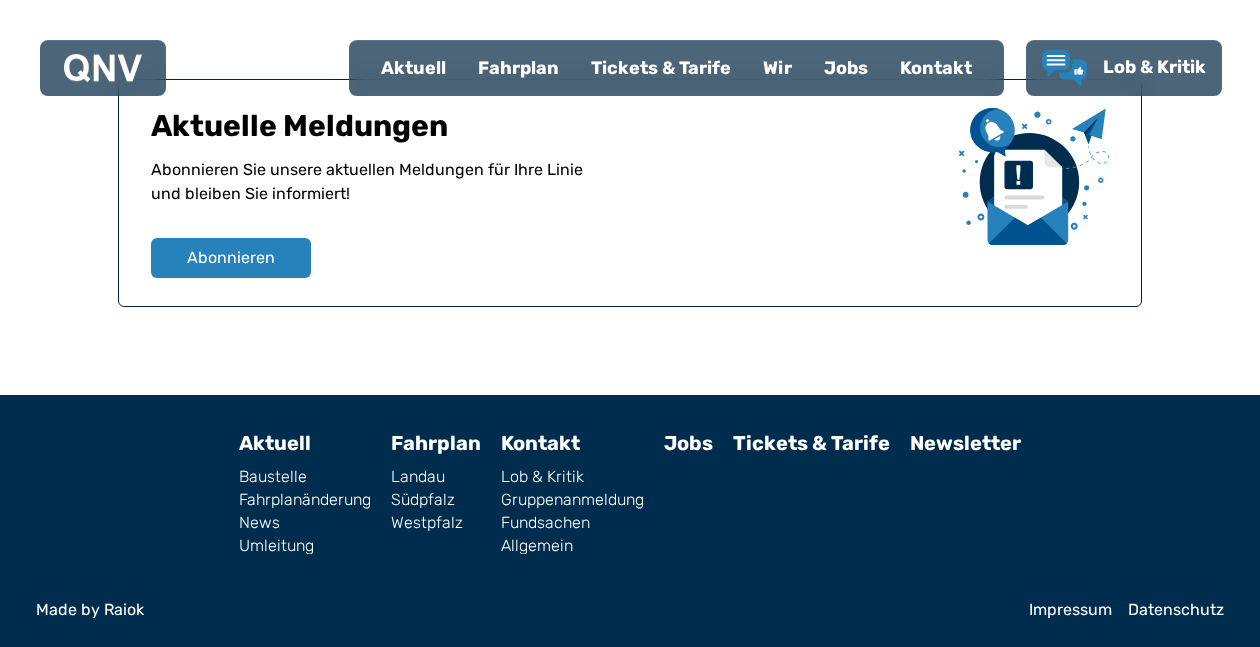 scroll, scrollTop: 536, scrollLeft: 0, axis: vertical 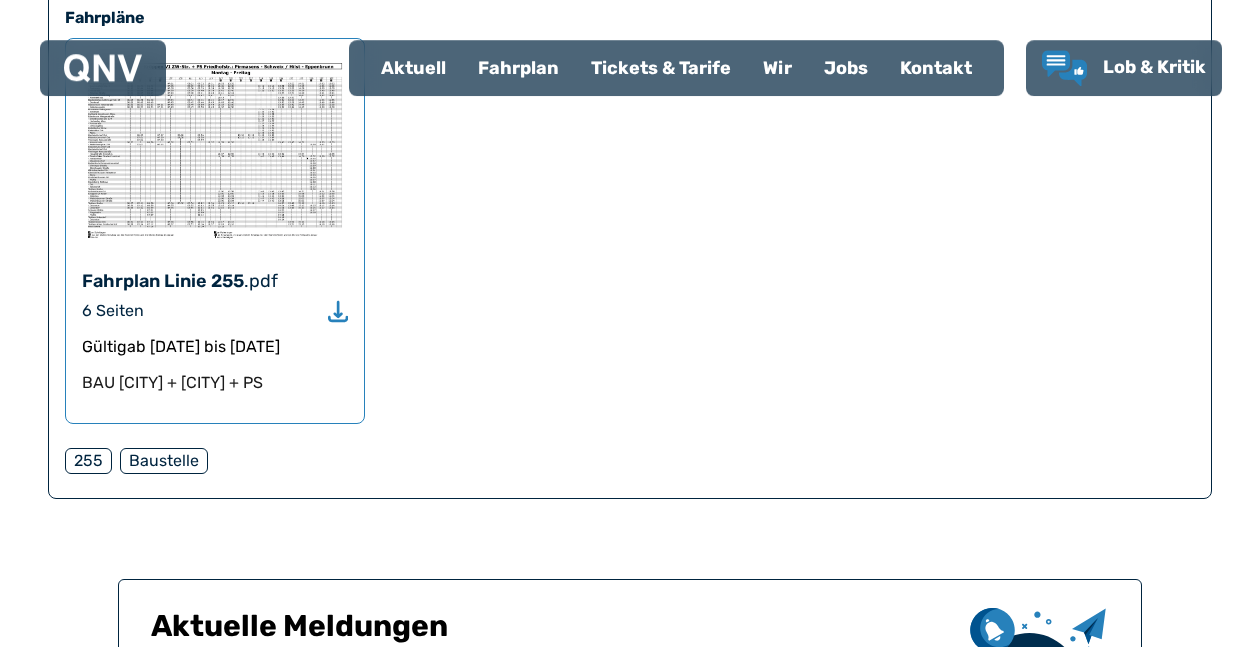 click at bounding box center (215, 150) 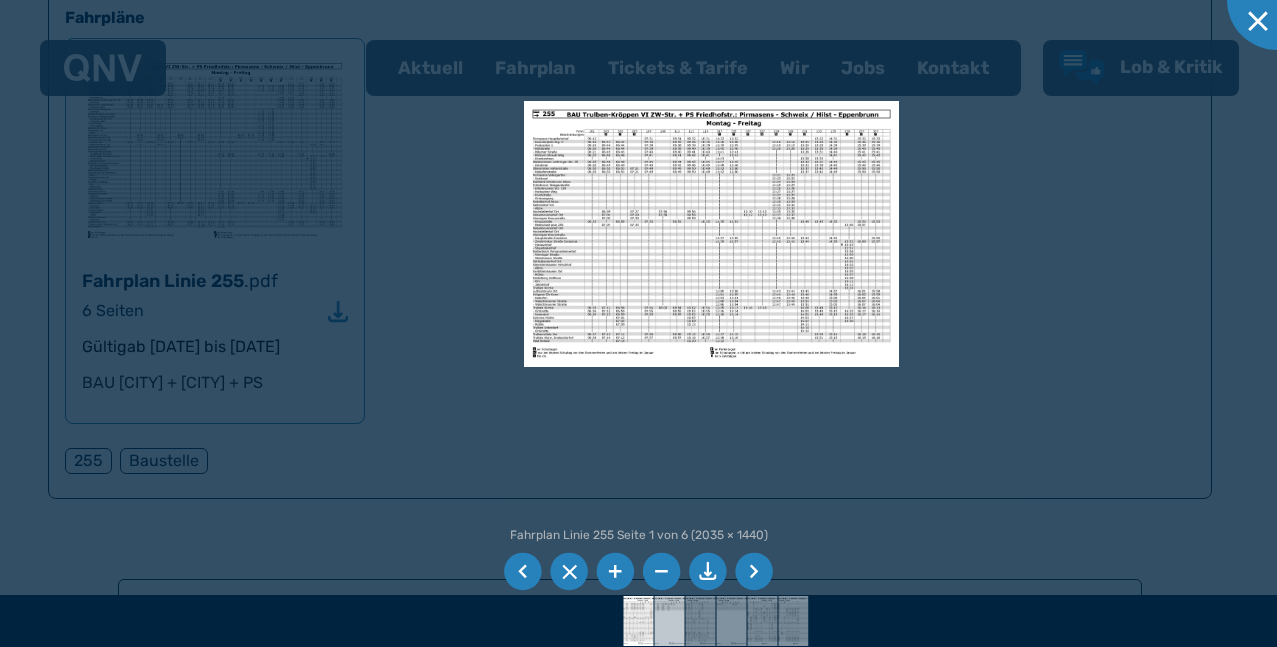 click at bounding box center (669, 621) 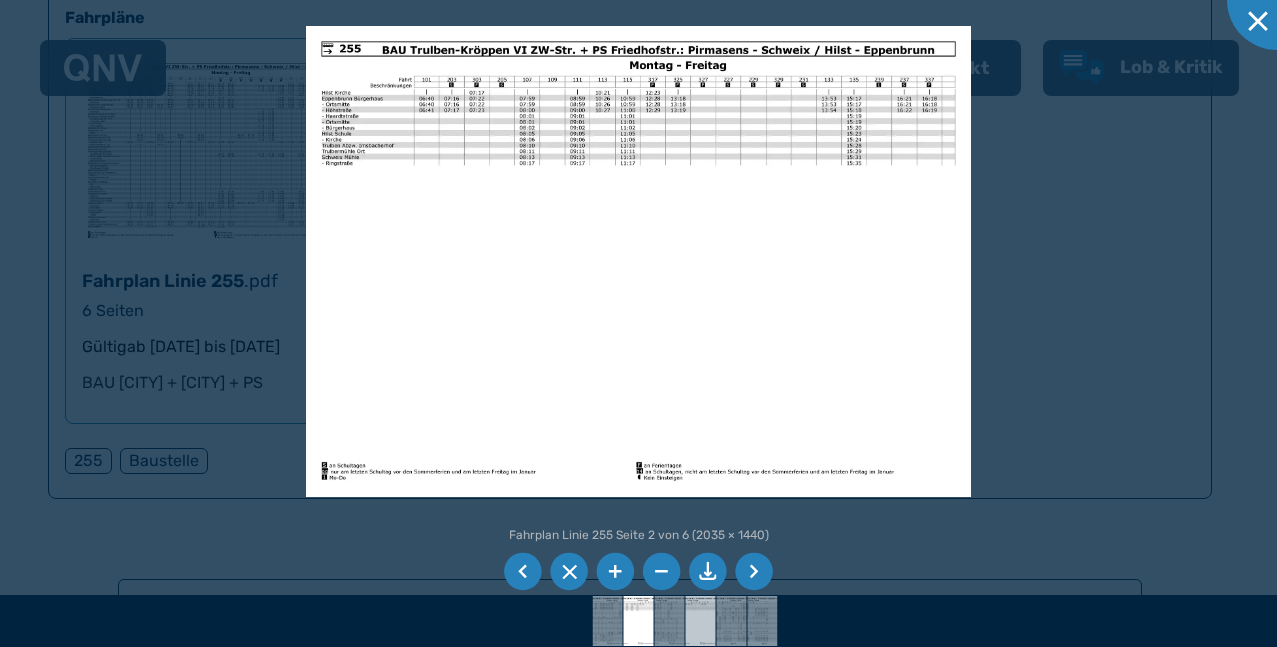 click at bounding box center (700, 621) 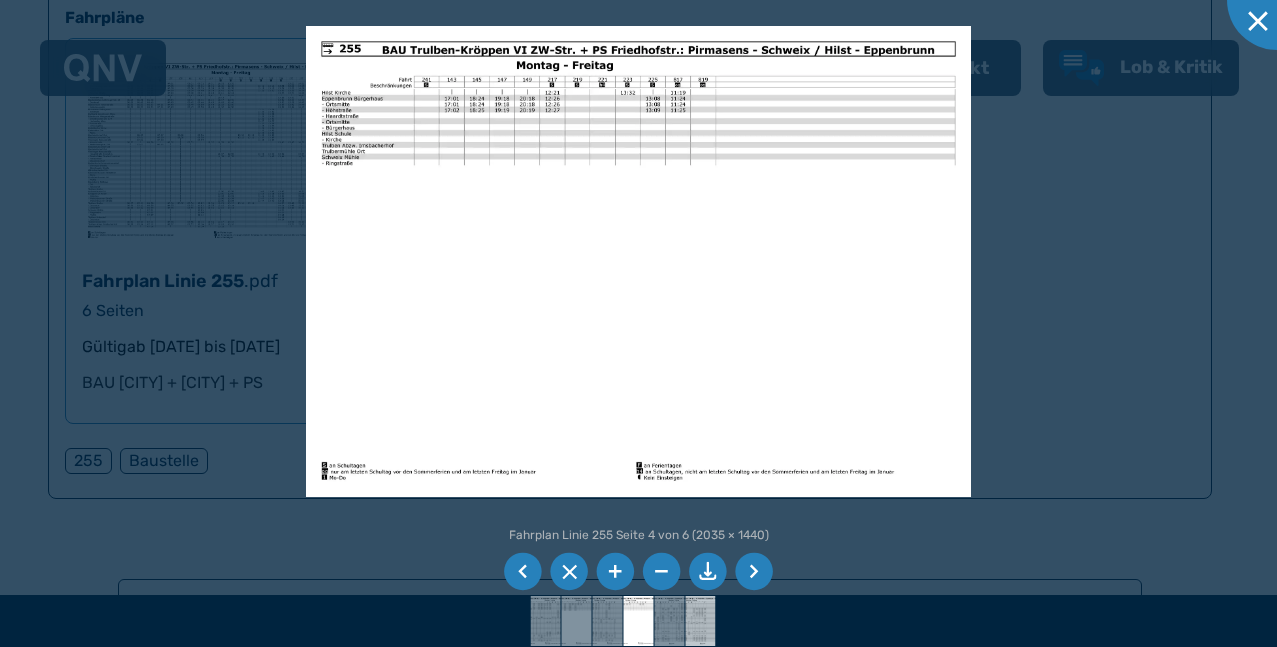 click at bounding box center (700, 621) 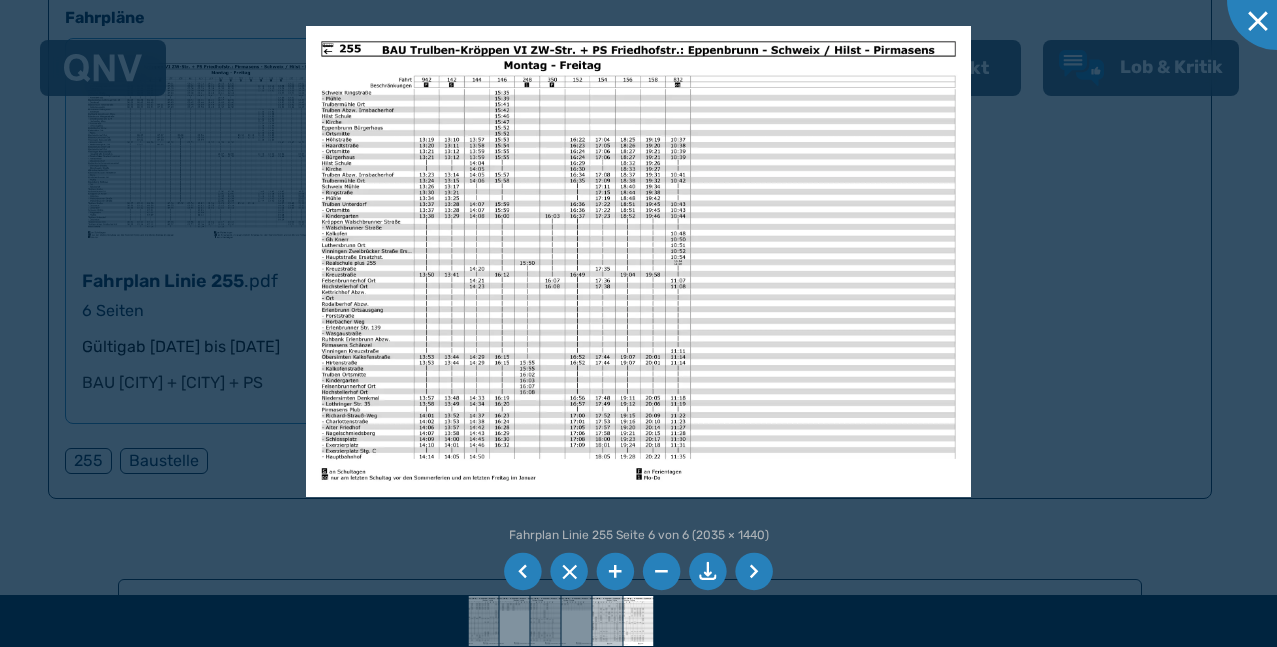 click at bounding box center (607, 621) 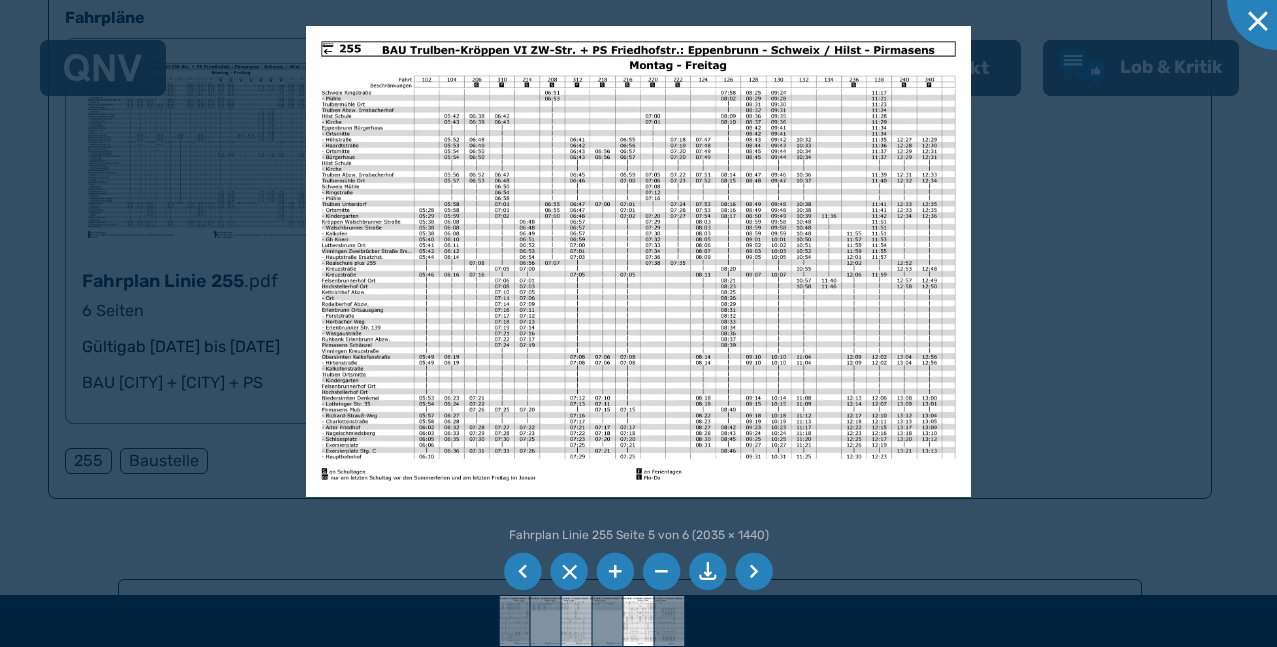click at bounding box center (576, 621) 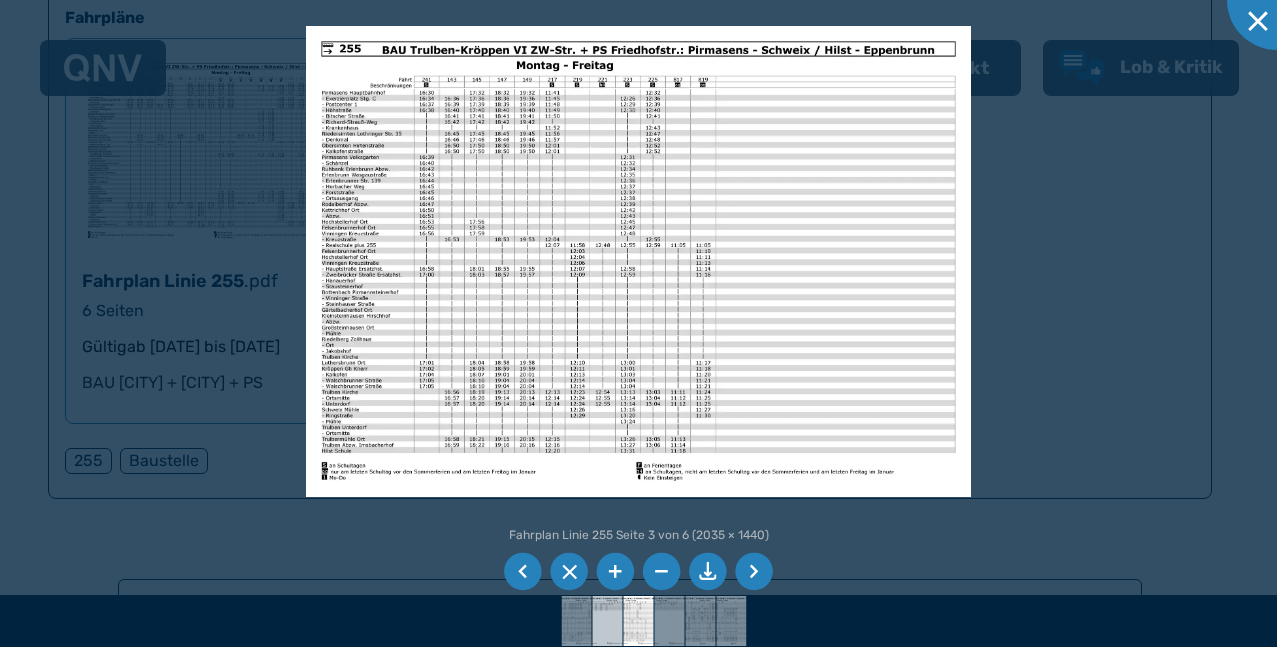 click at bounding box center (607, 621) 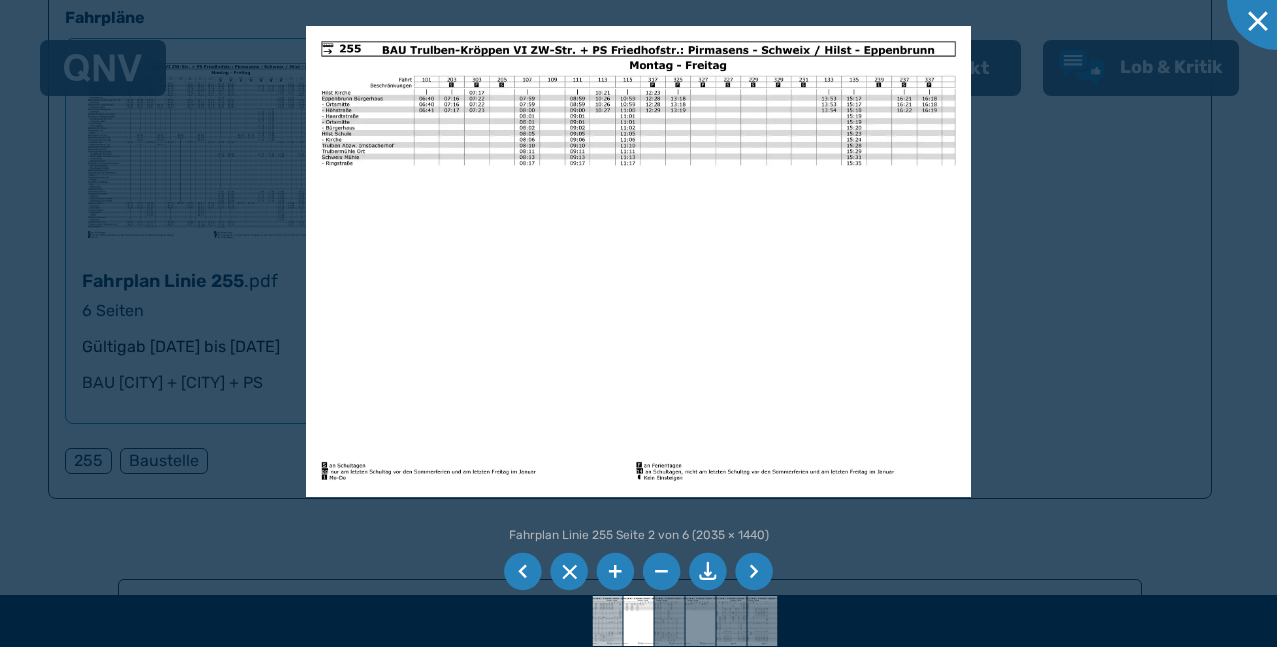 click at bounding box center [607, 621] 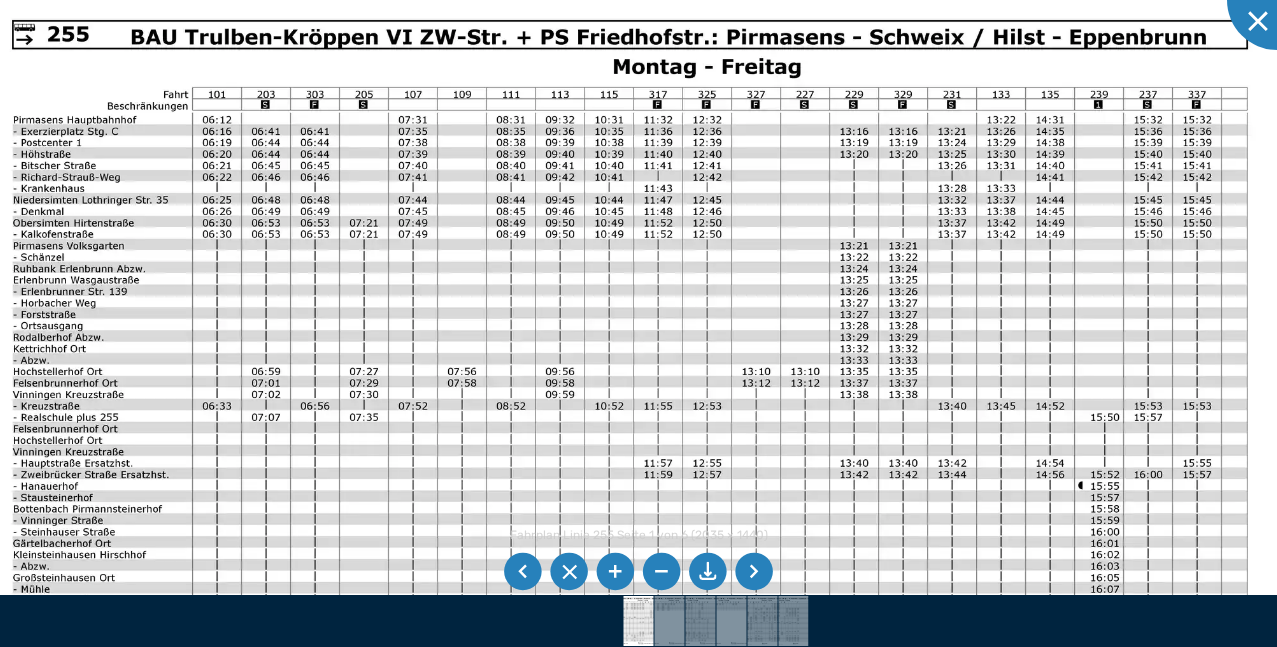 click at bounding box center (630, 448) 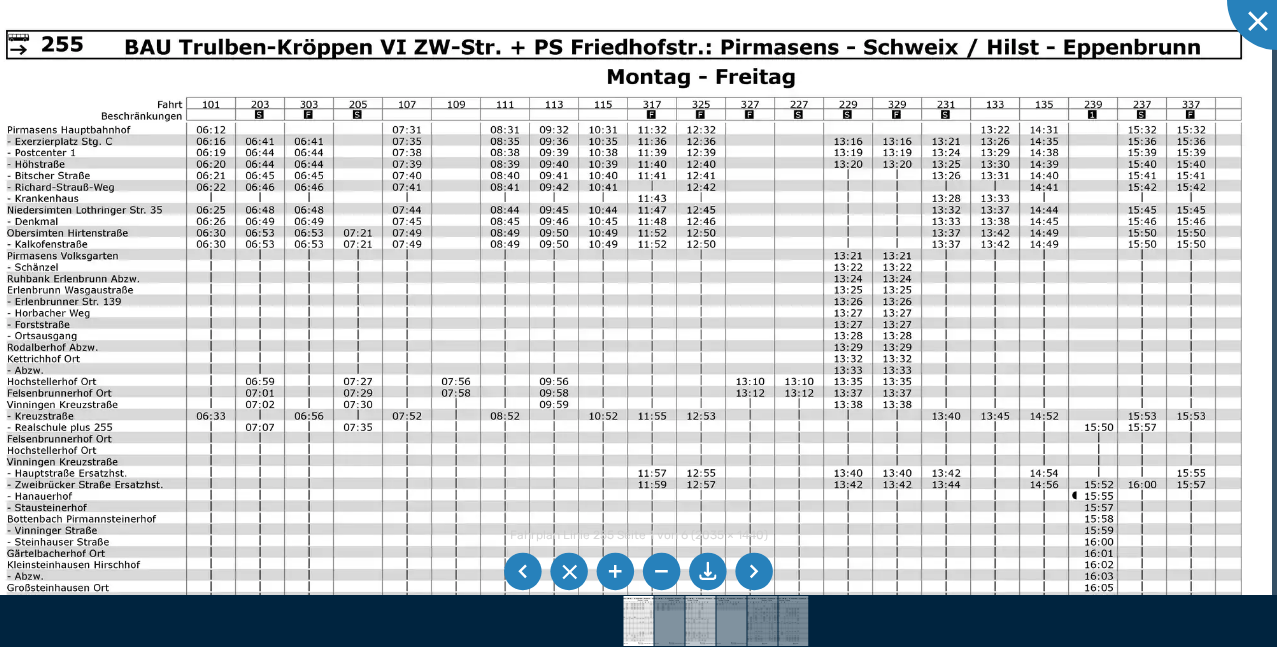 click at bounding box center [700, 621] 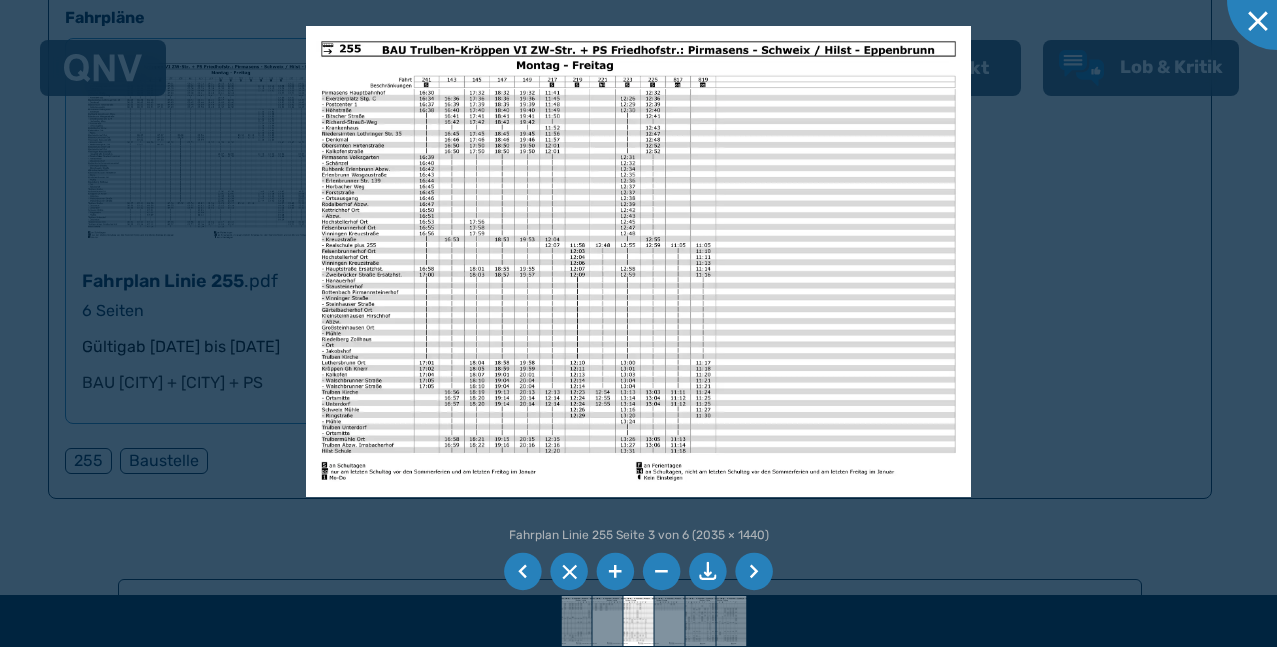 click at bounding box center (638, 261) 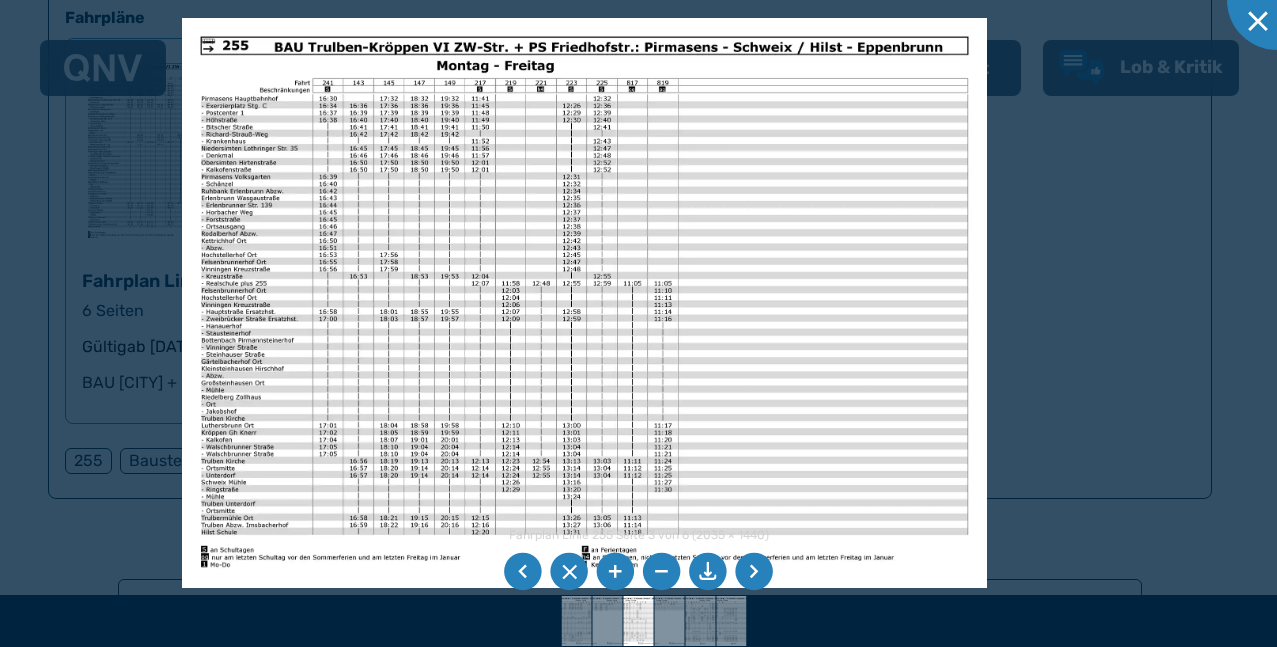 click at bounding box center (584, 303) 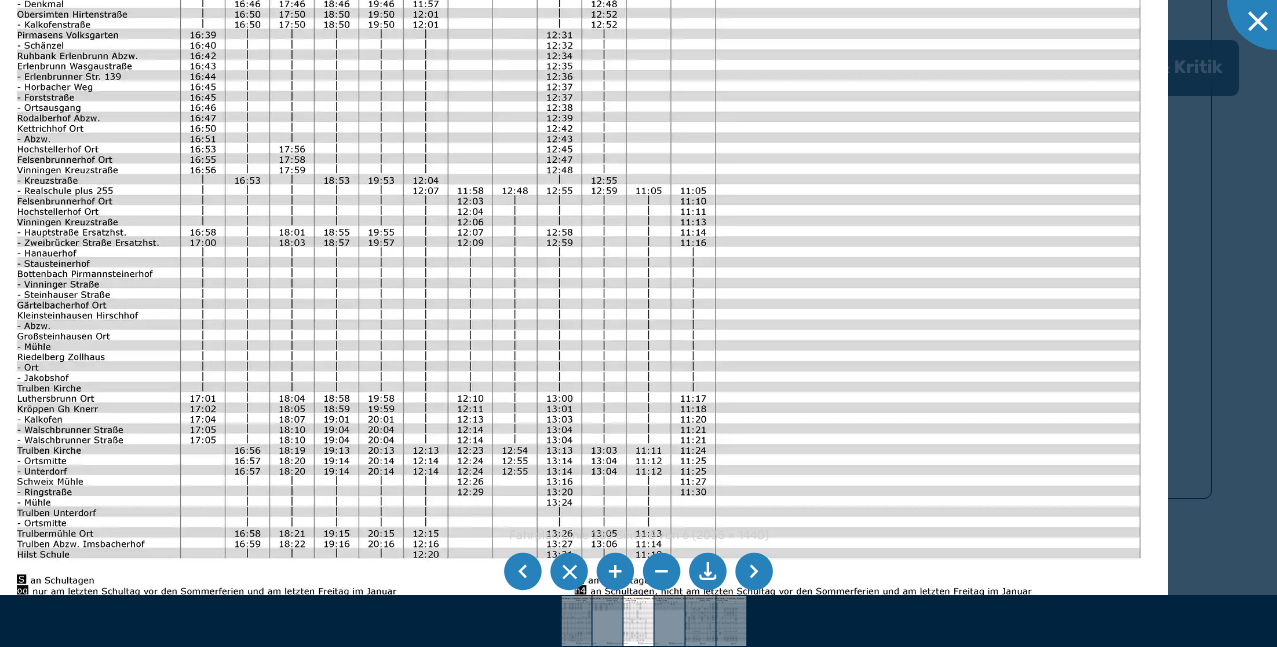 click at bounding box center (578, 220) 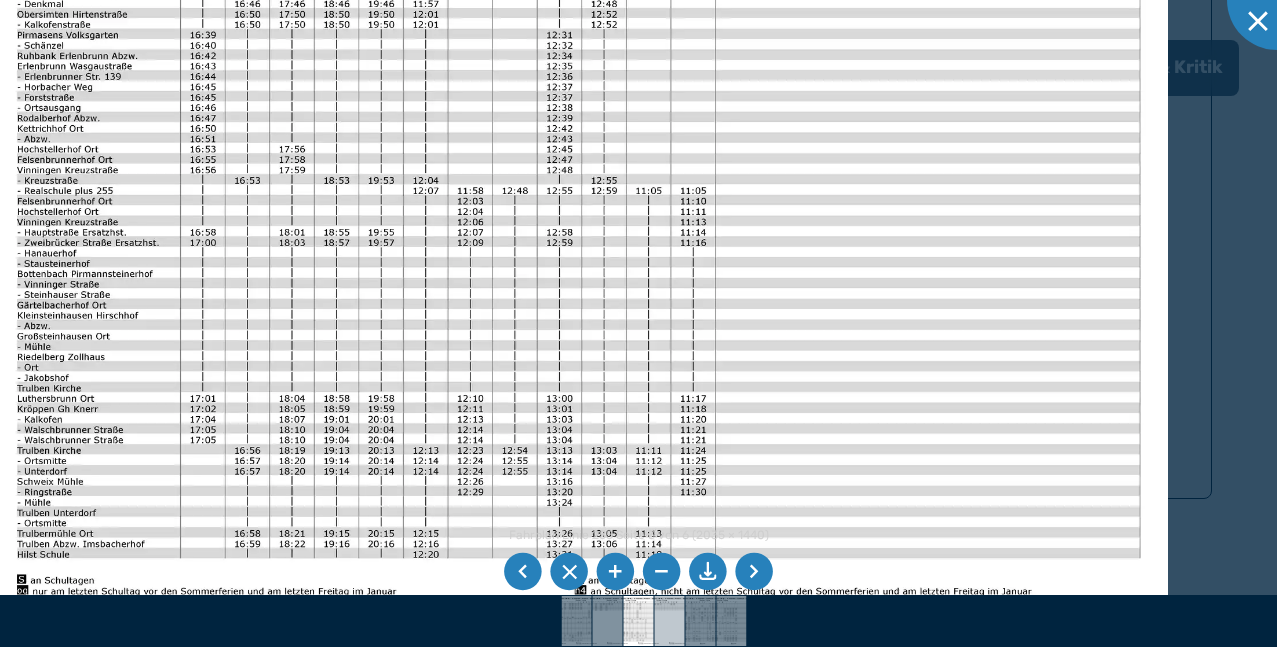 click at bounding box center (669, 621) 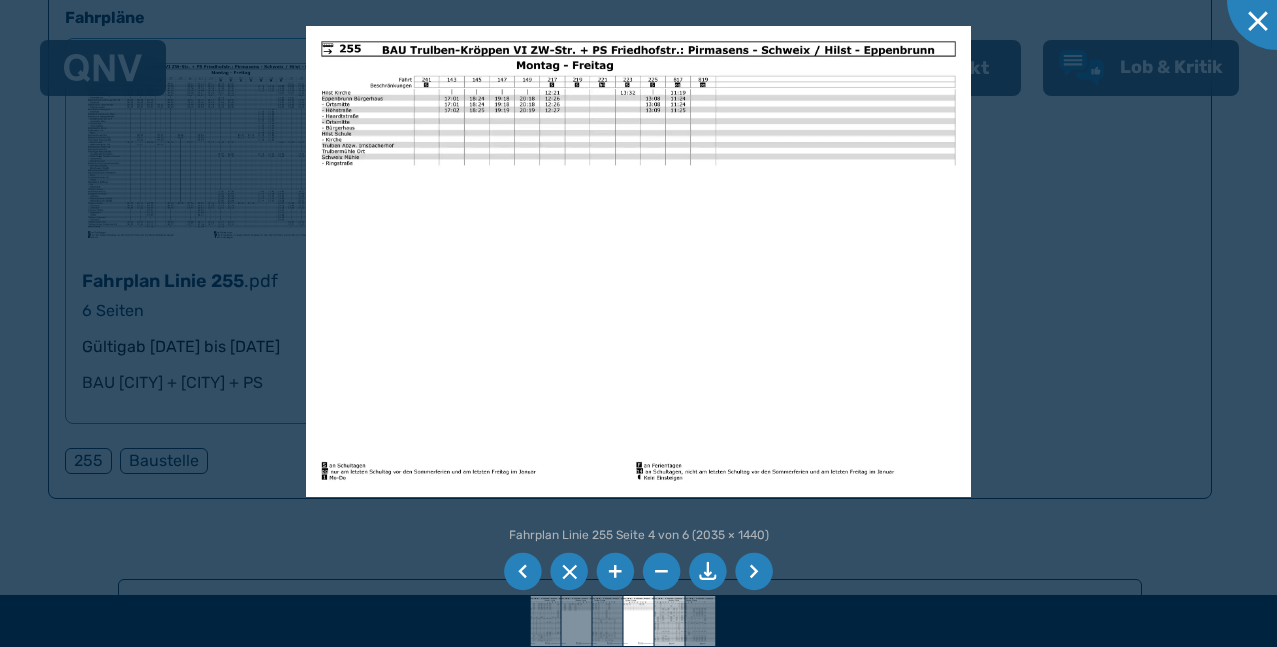 click at bounding box center (669, 621) 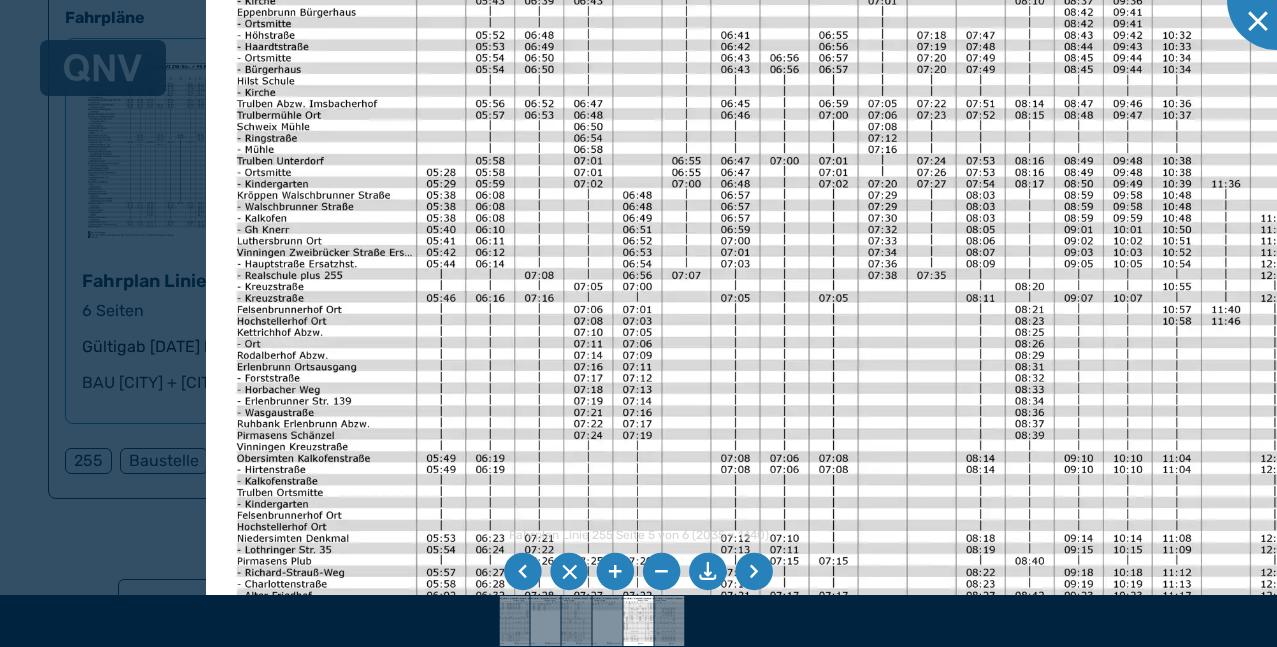 click at bounding box center (854, 272) 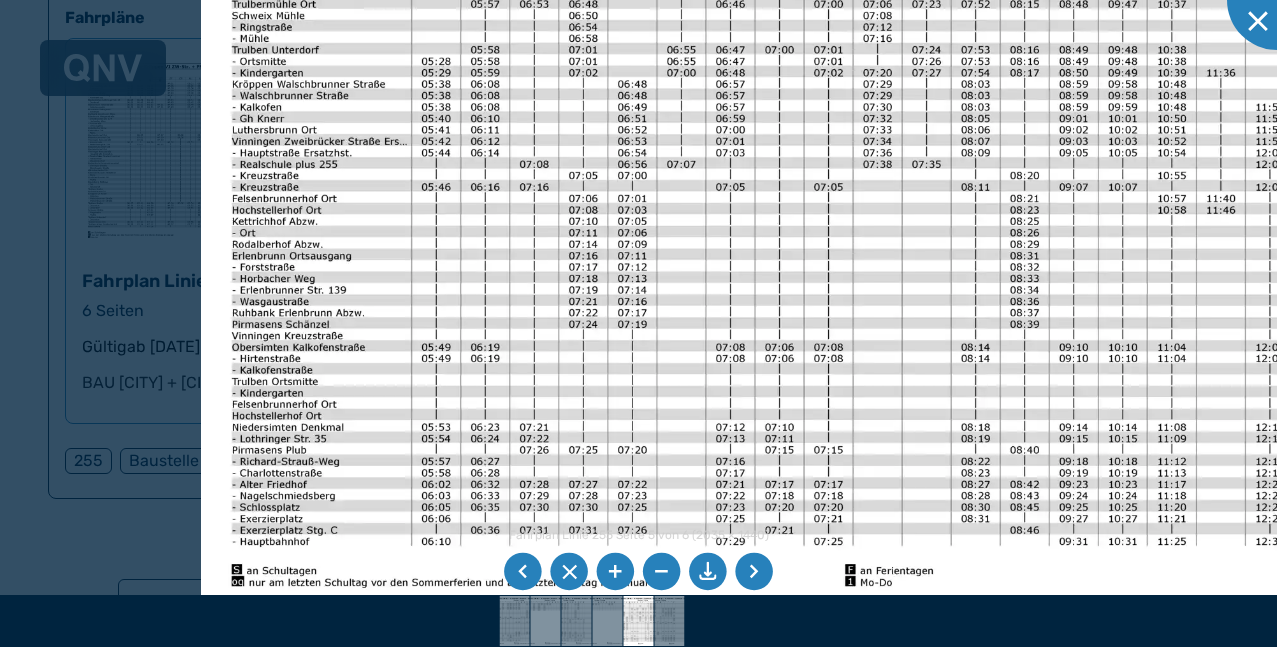 click at bounding box center [849, 161] 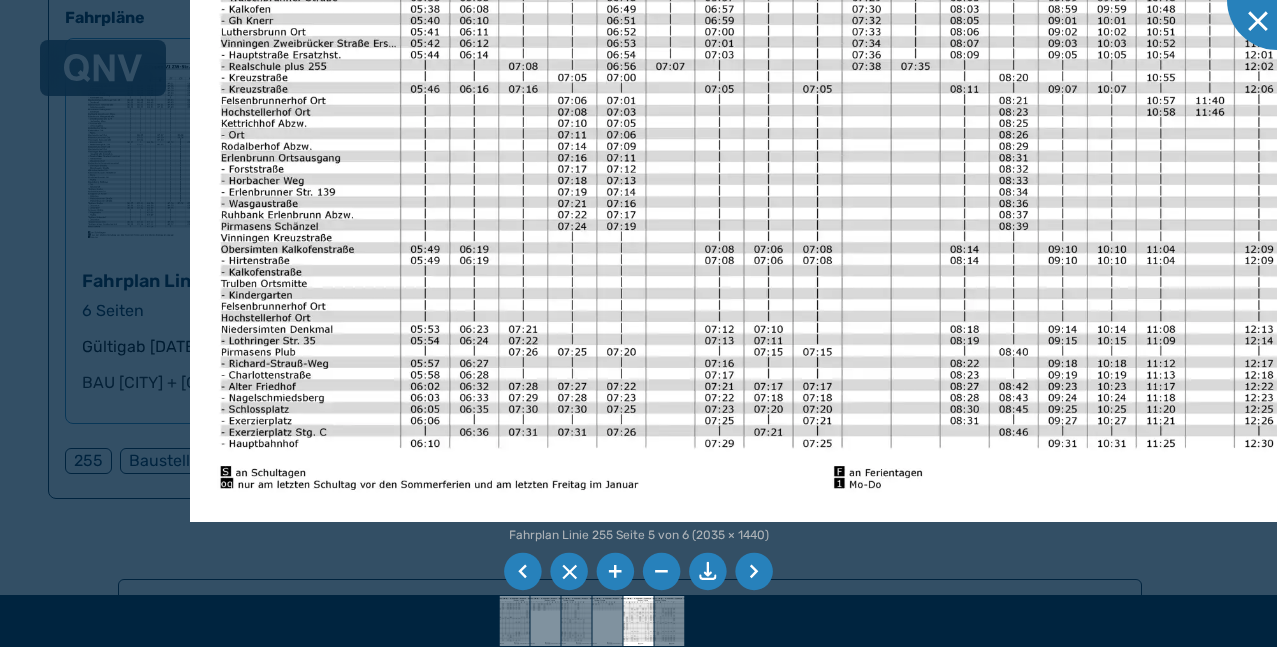 click at bounding box center (838, 63) 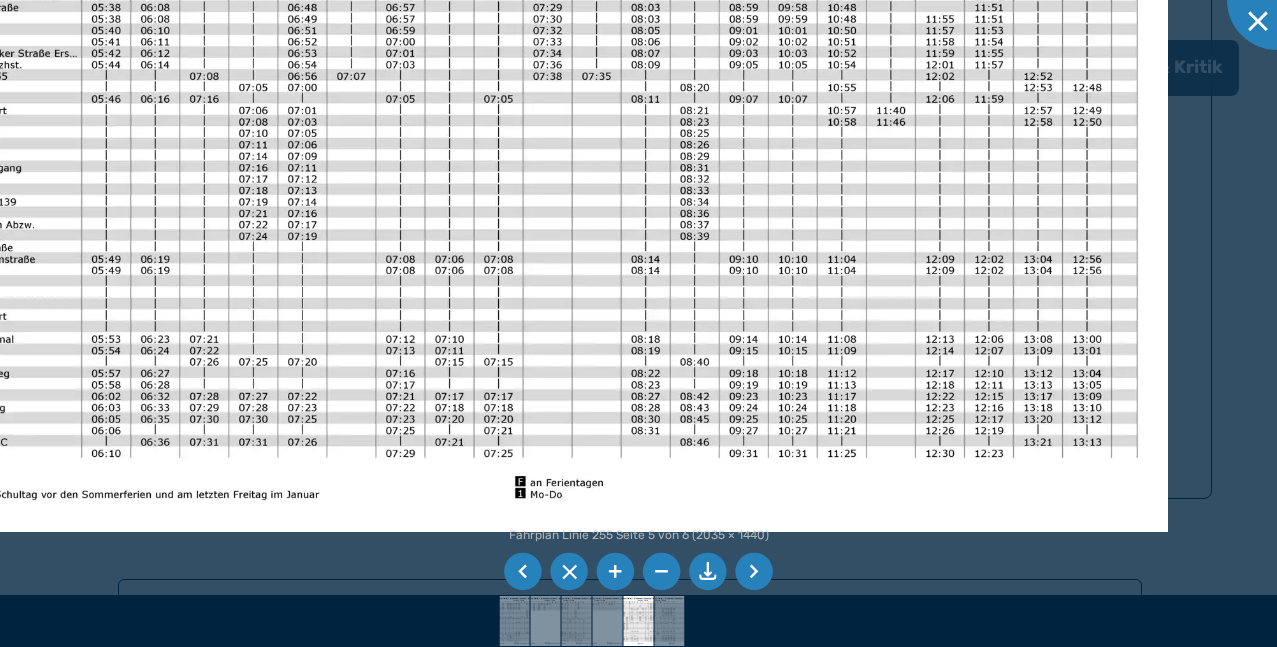 click at bounding box center [519, 73] 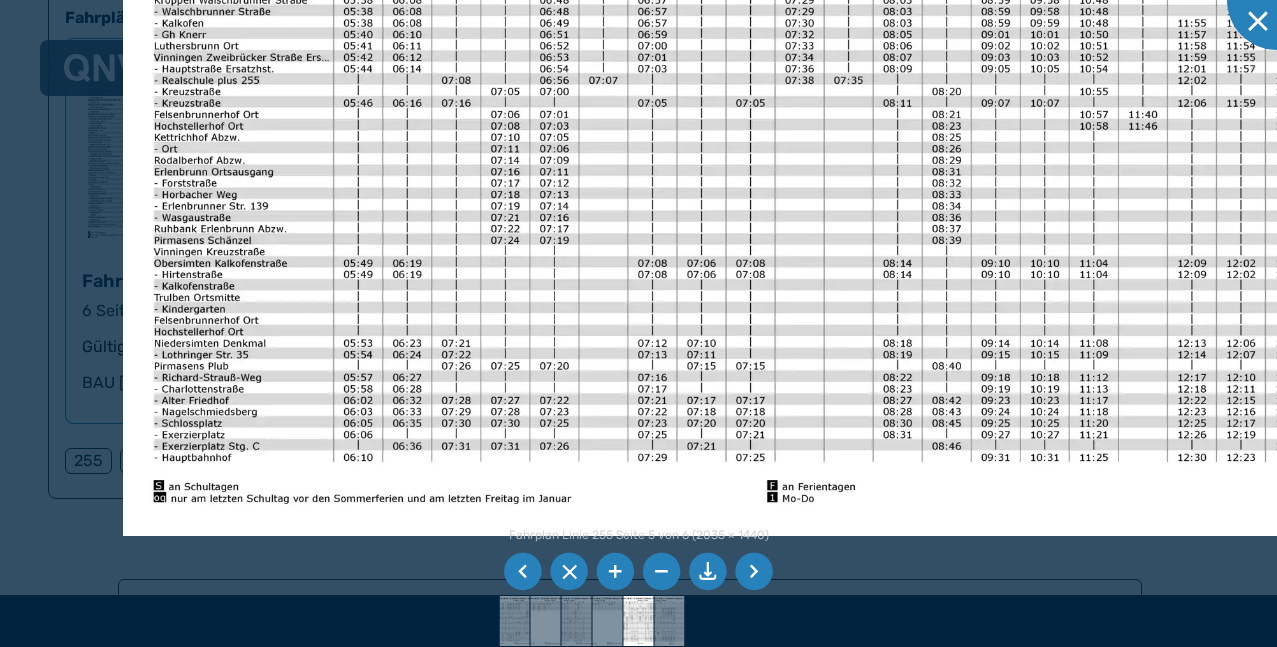 click at bounding box center [771, 77] 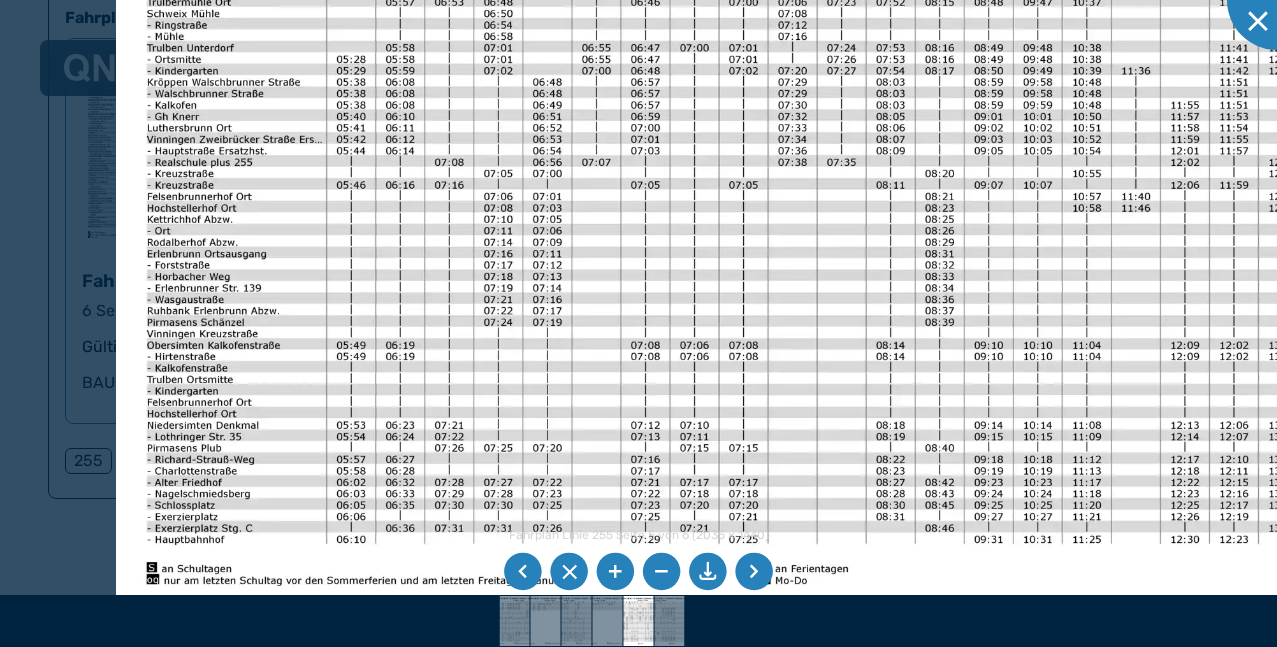 click at bounding box center [764, 159] 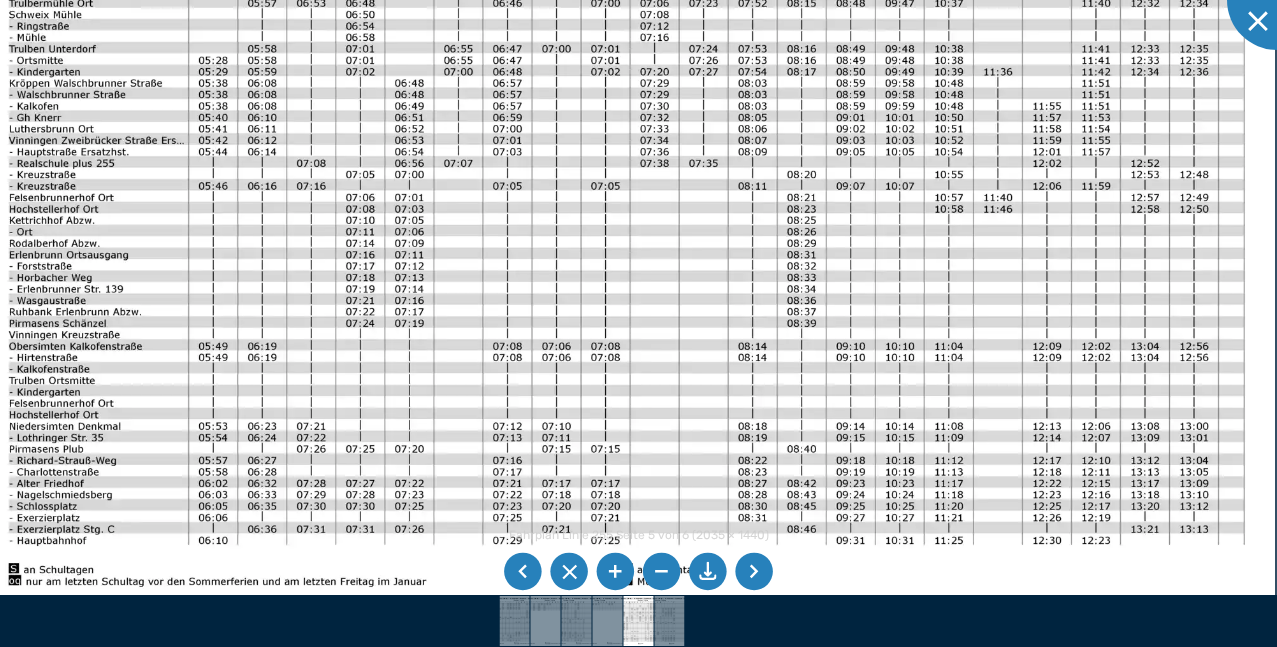 click at bounding box center [626, 160] 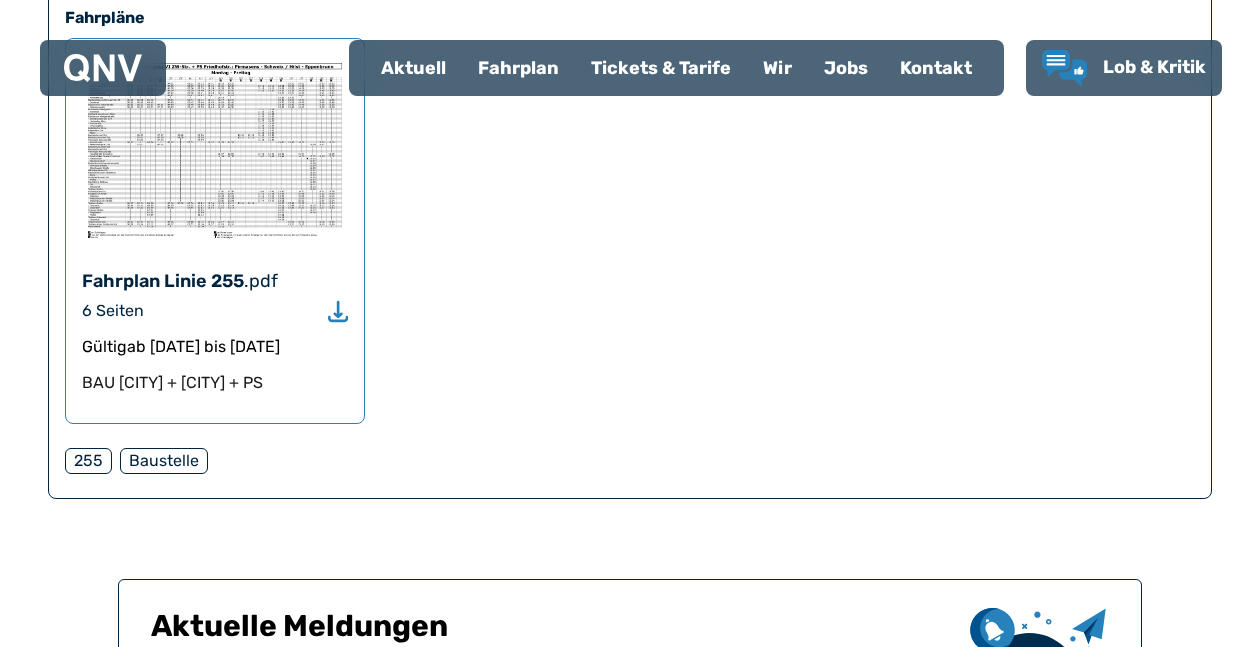 click on "Baustelle" at bounding box center [164, 461] 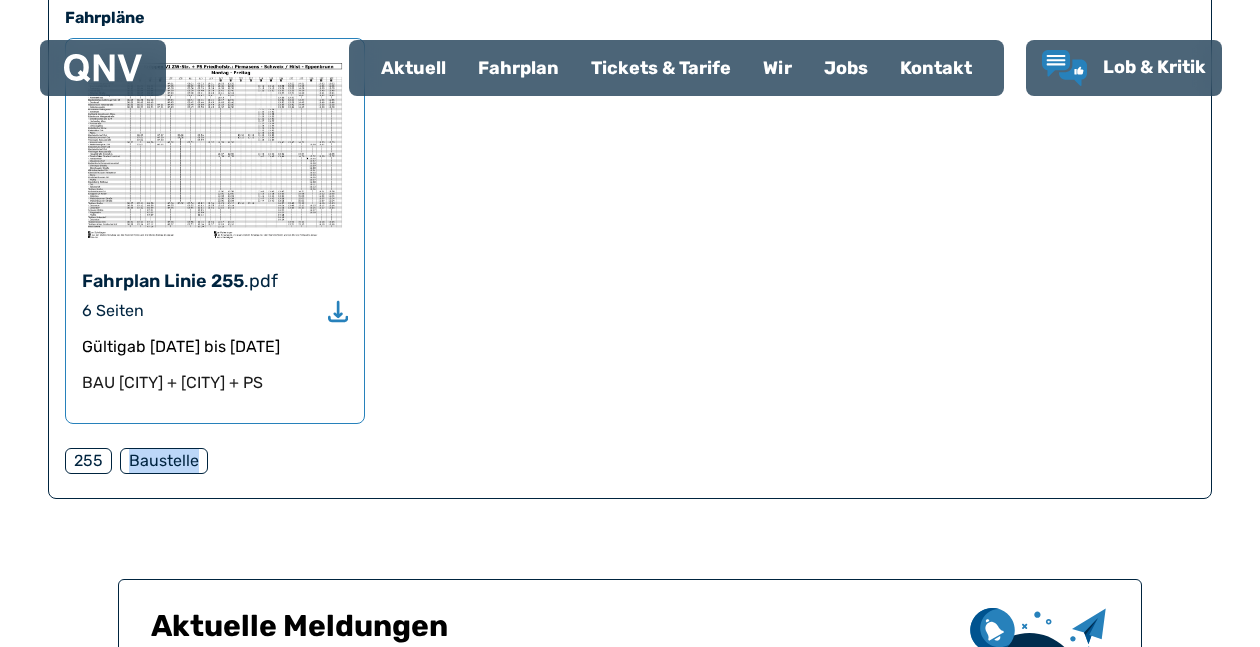 click on "Baustelle" at bounding box center [164, 461] 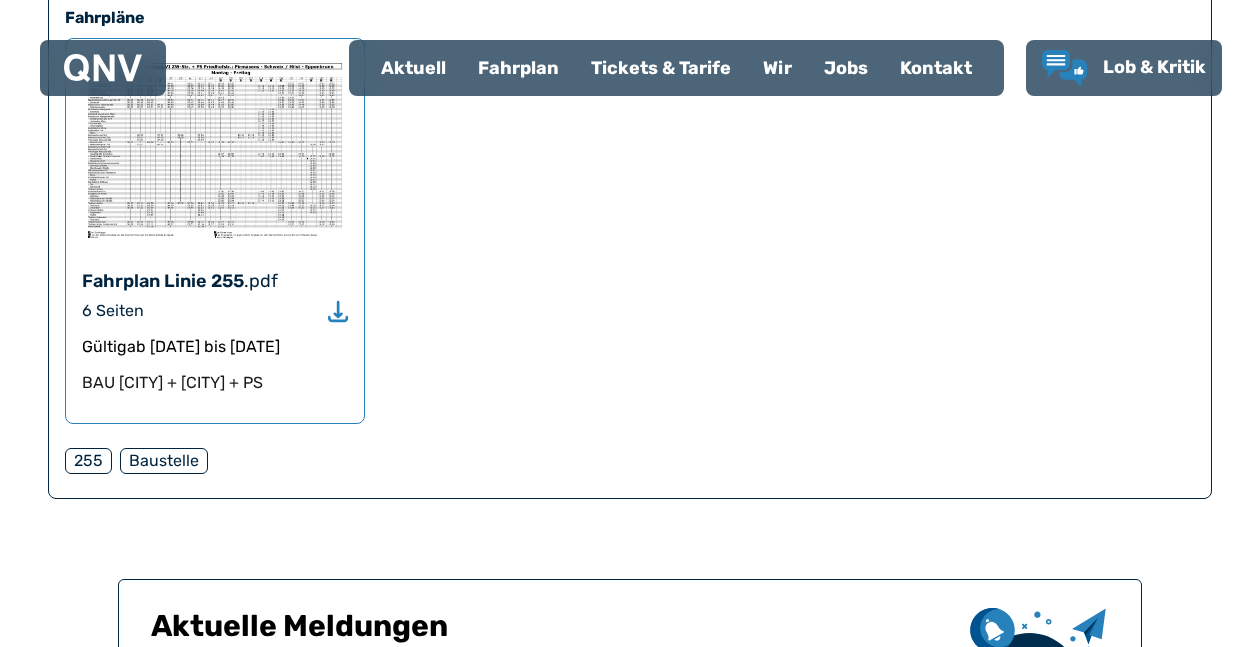 click on "Baustelle" at bounding box center (164, 461) 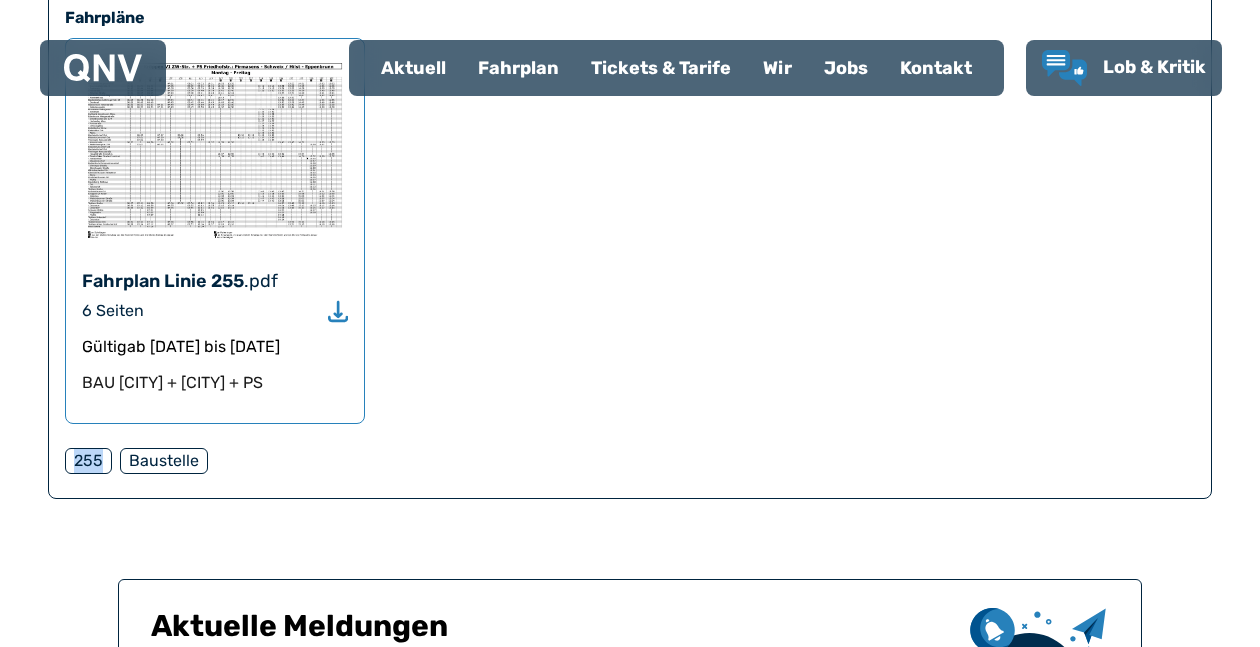 click on "255" at bounding box center [88, 461] 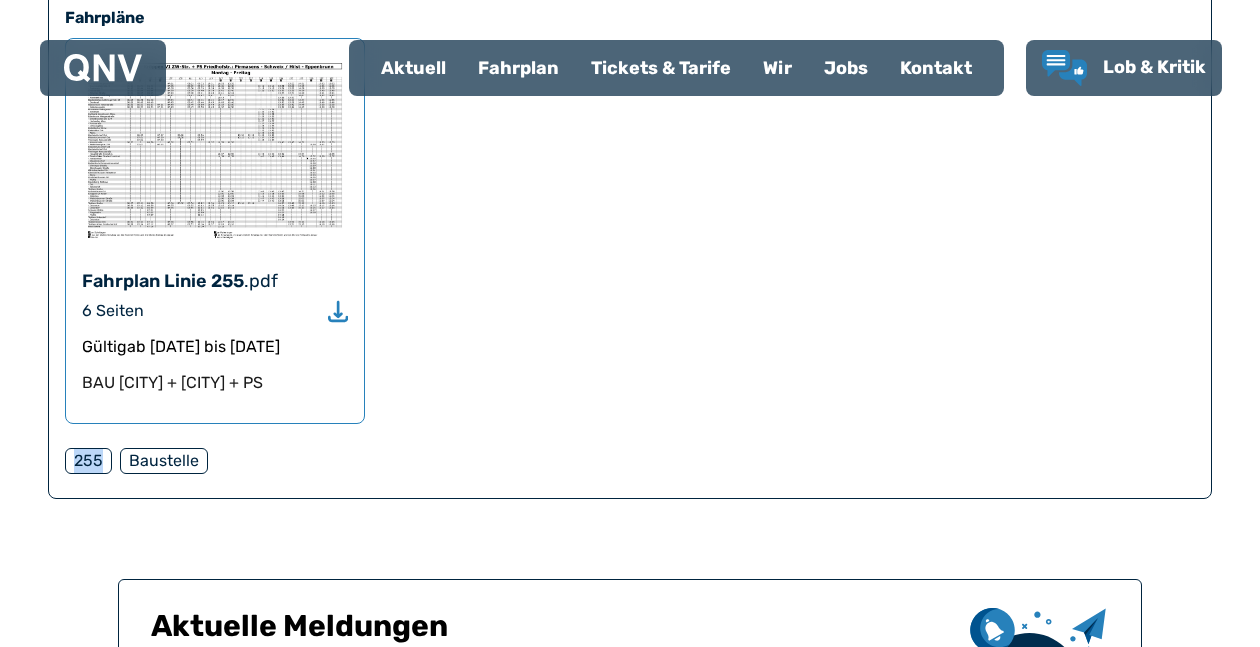click on "Fahrplan" at bounding box center [518, 68] 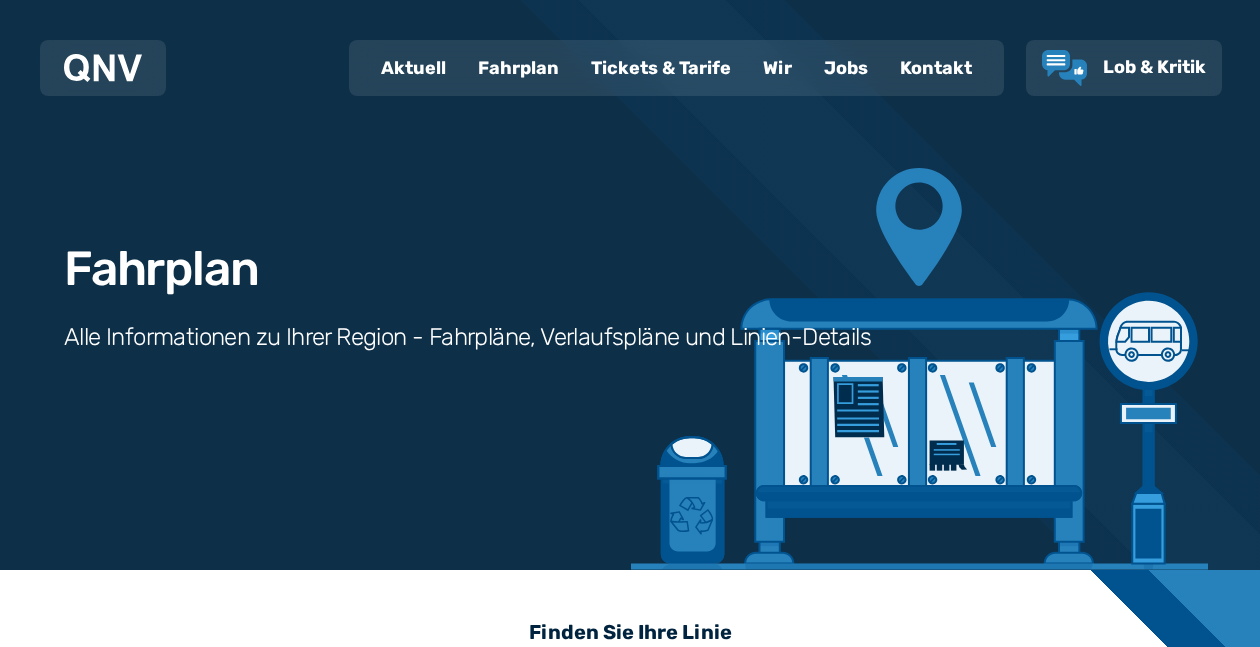click on "Fahrplan" at bounding box center (518, 68) 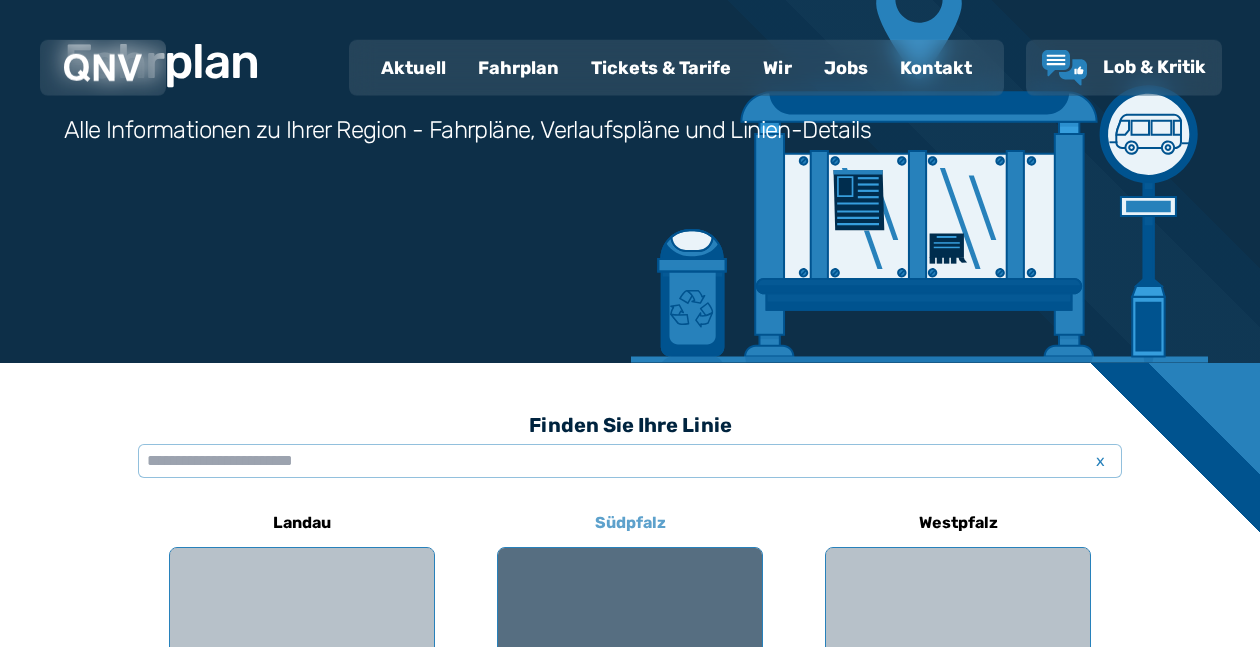scroll, scrollTop: 0, scrollLeft: 0, axis: both 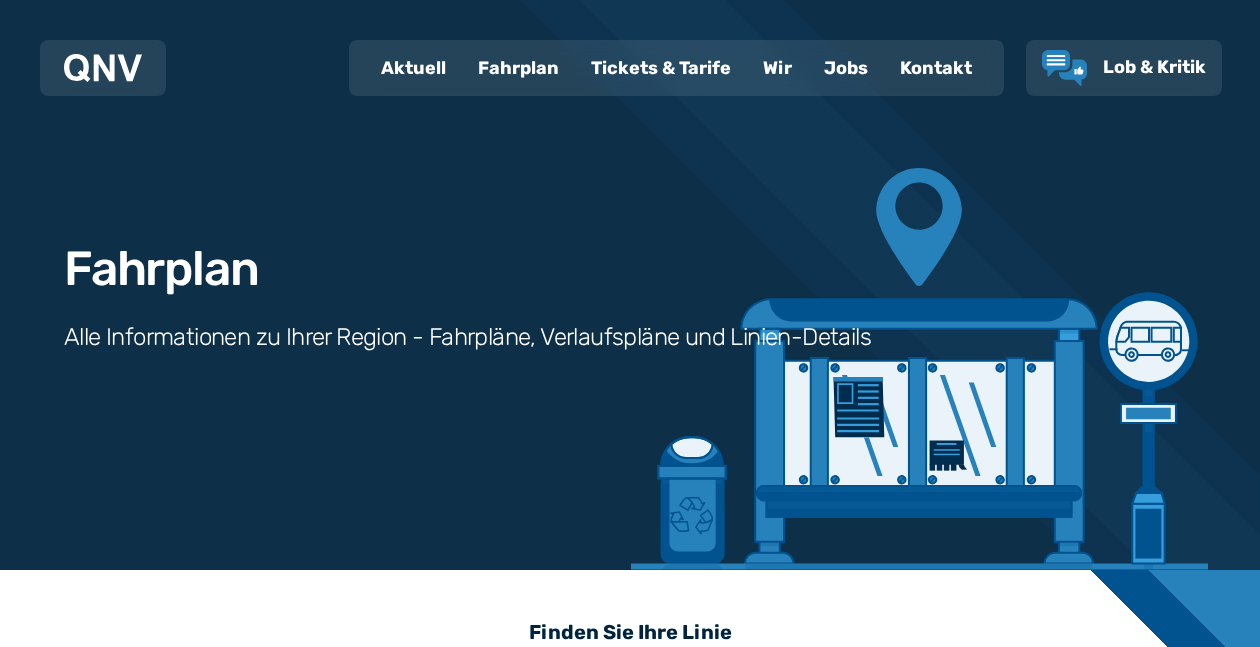 click on "Aktuell" at bounding box center [413, 68] 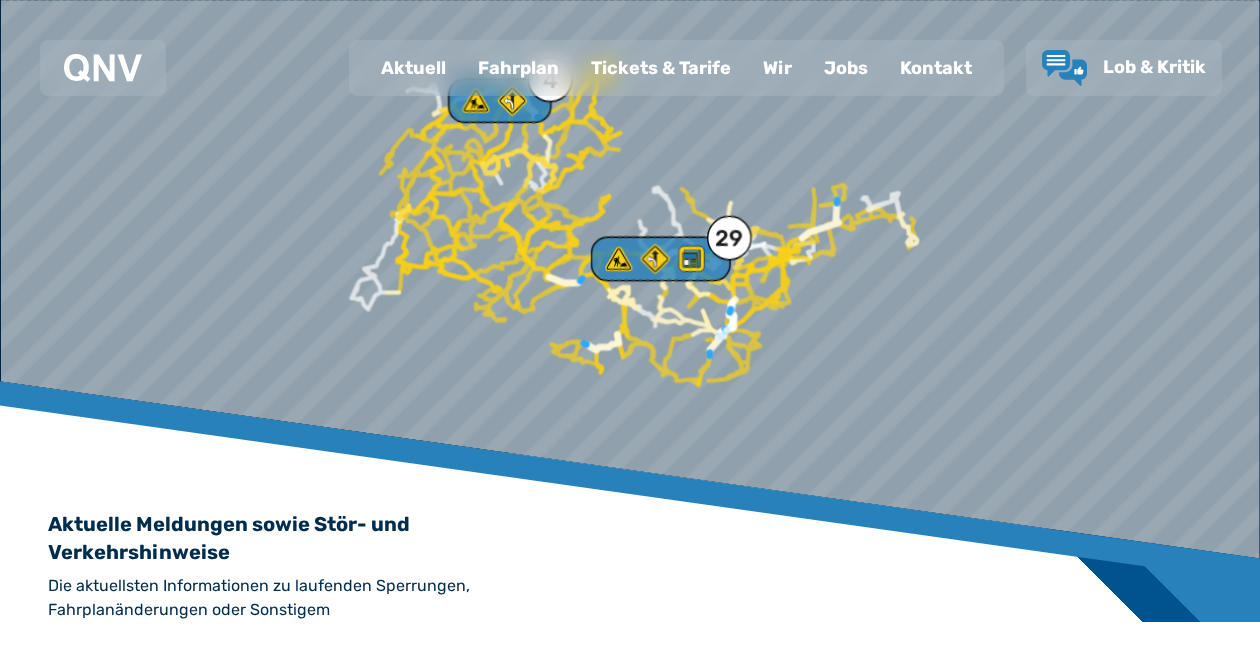 click on "Fahrplan" at bounding box center [518, 68] 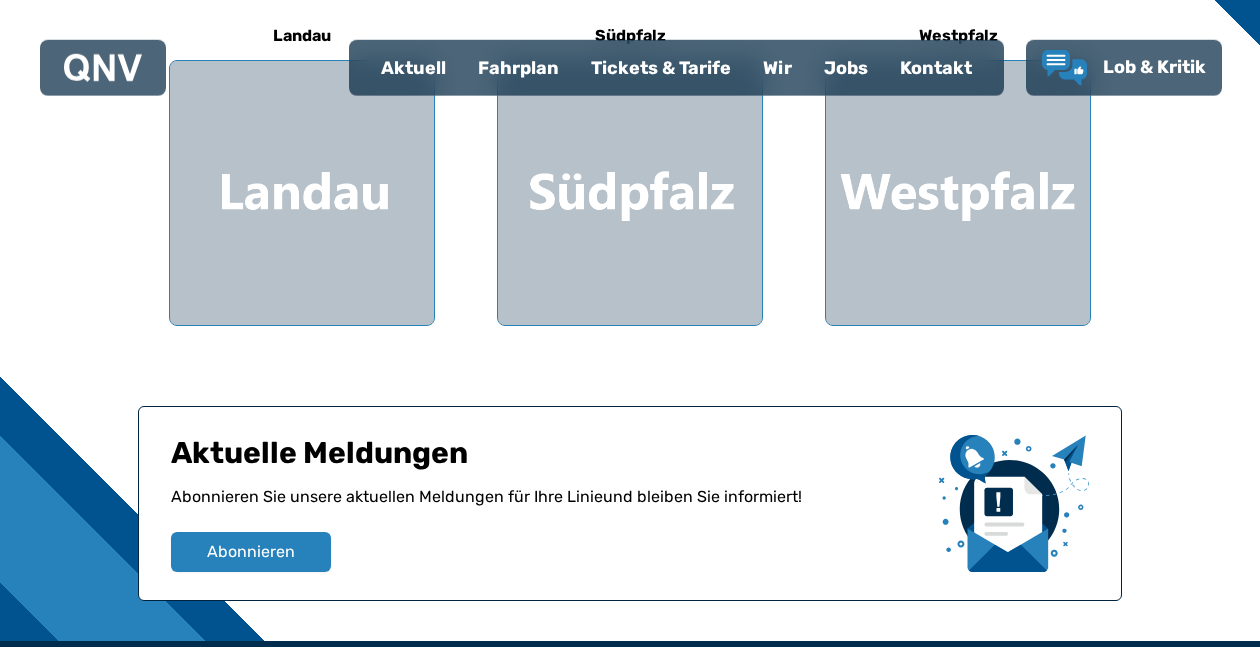 scroll, scrollTop: 375, scrollLeft: 0, axis: vertical 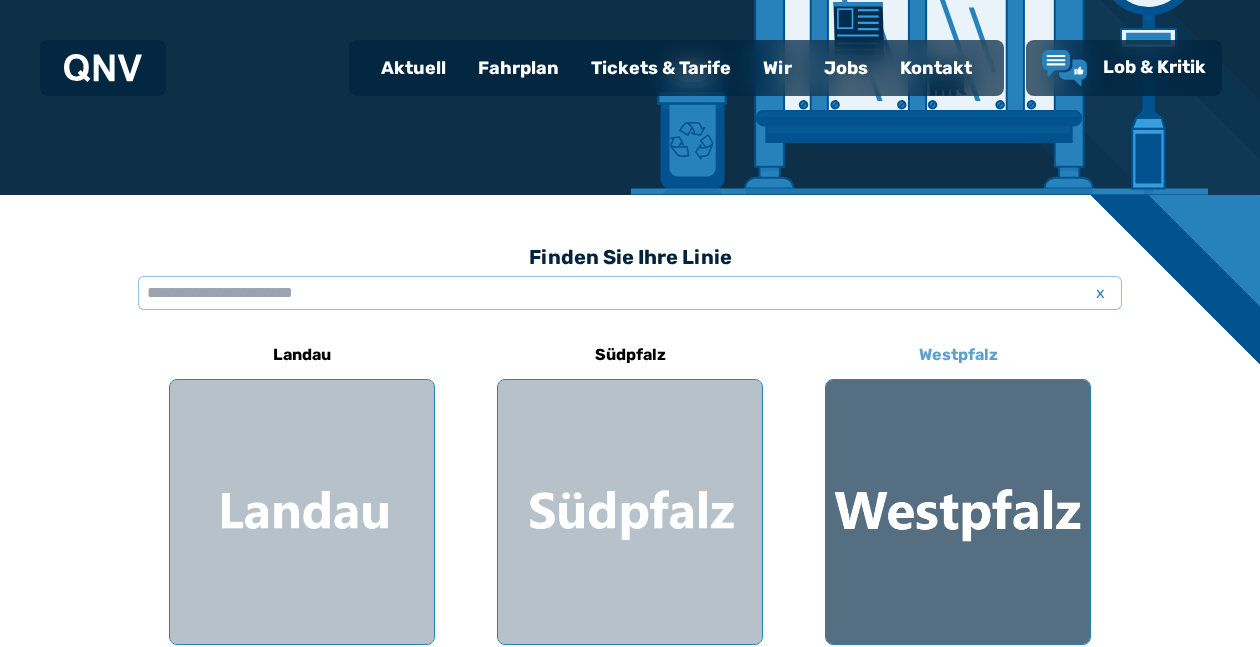 click at bounding box center [958, 512] 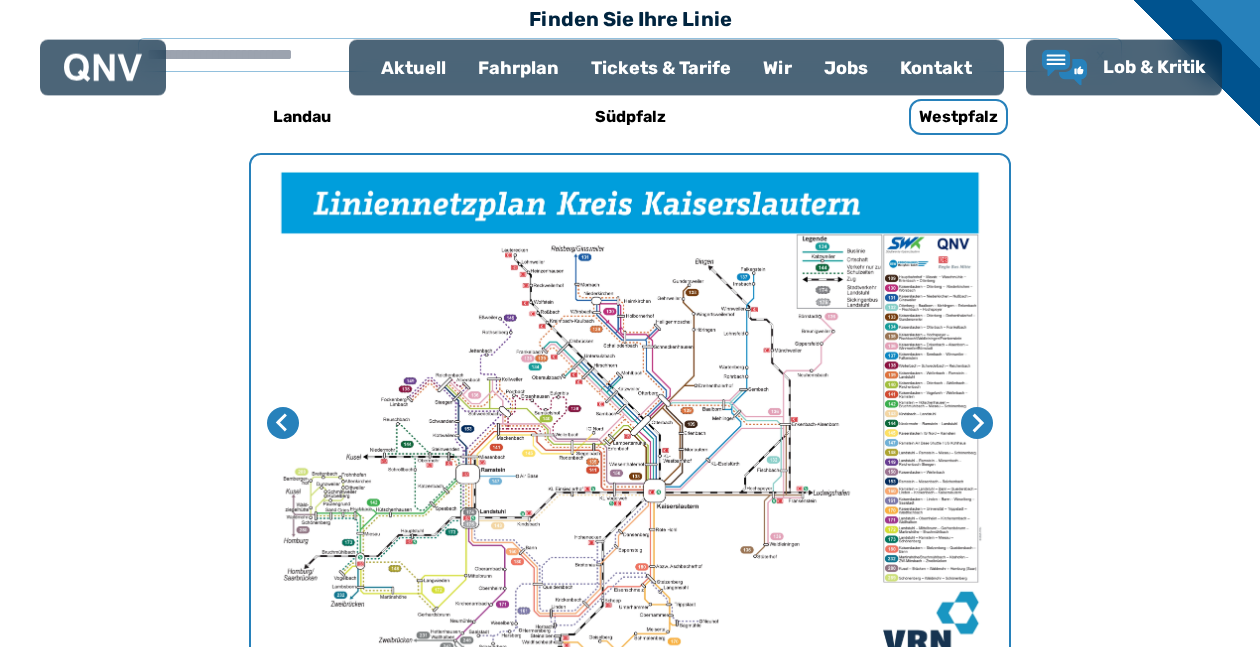 scroll, scrollTop: 616, scrollLeft: 0, axis: vertical 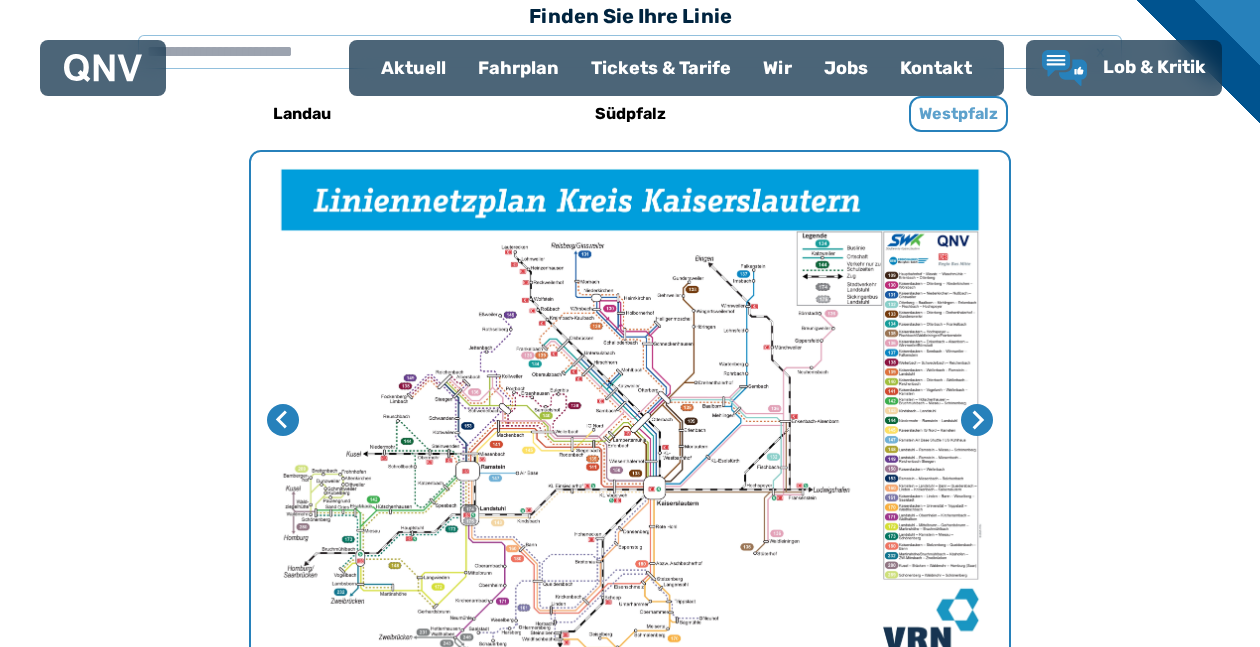 click on "Westpfalz" at bounding box center [958, 114] 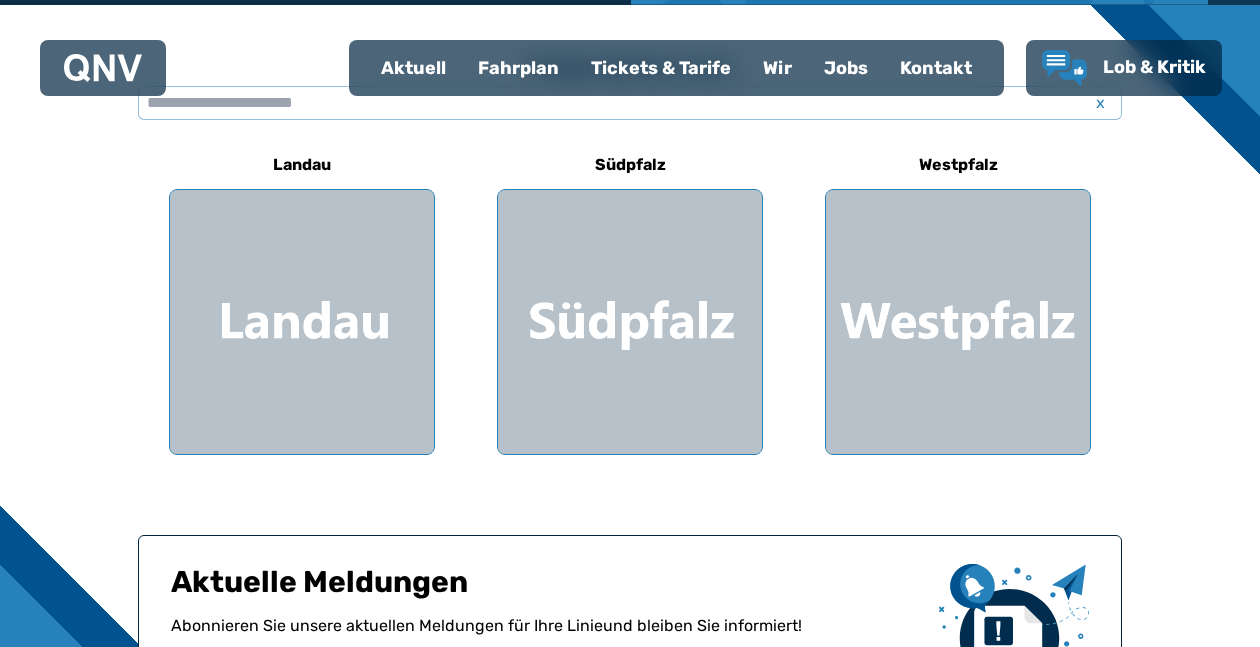 scroll, scrollTop: 940, scrollLeft: 0, axis: vertical 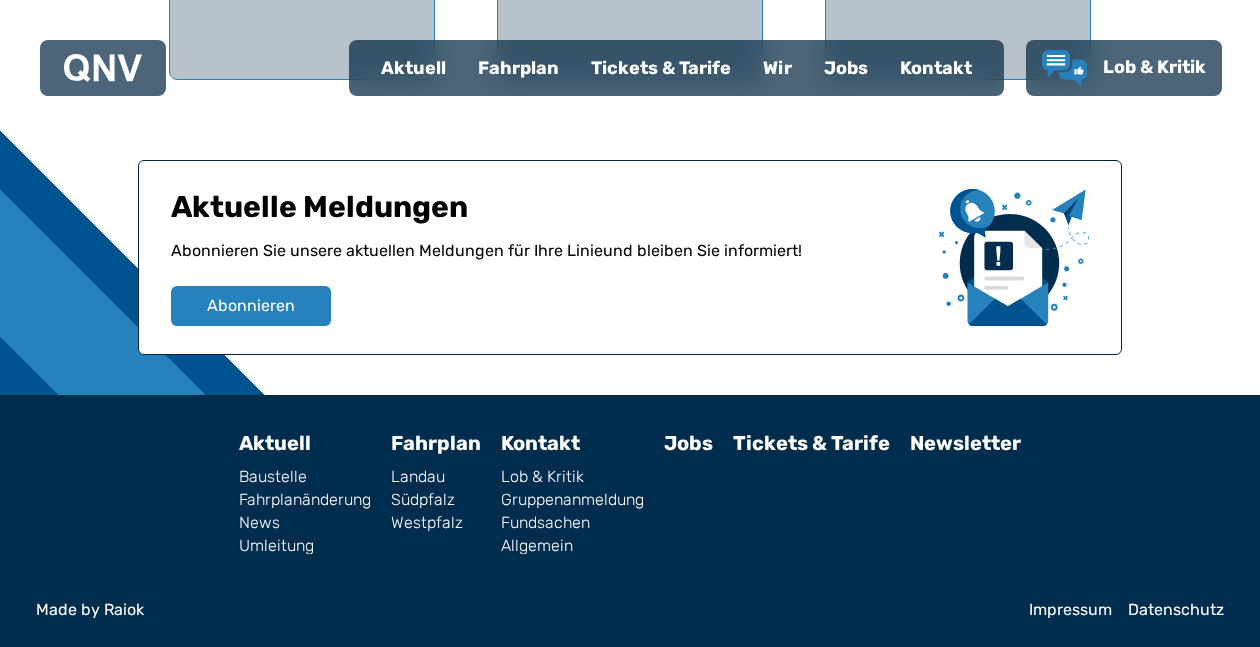 click on "Baustelle" at bounding box center [305, 477] 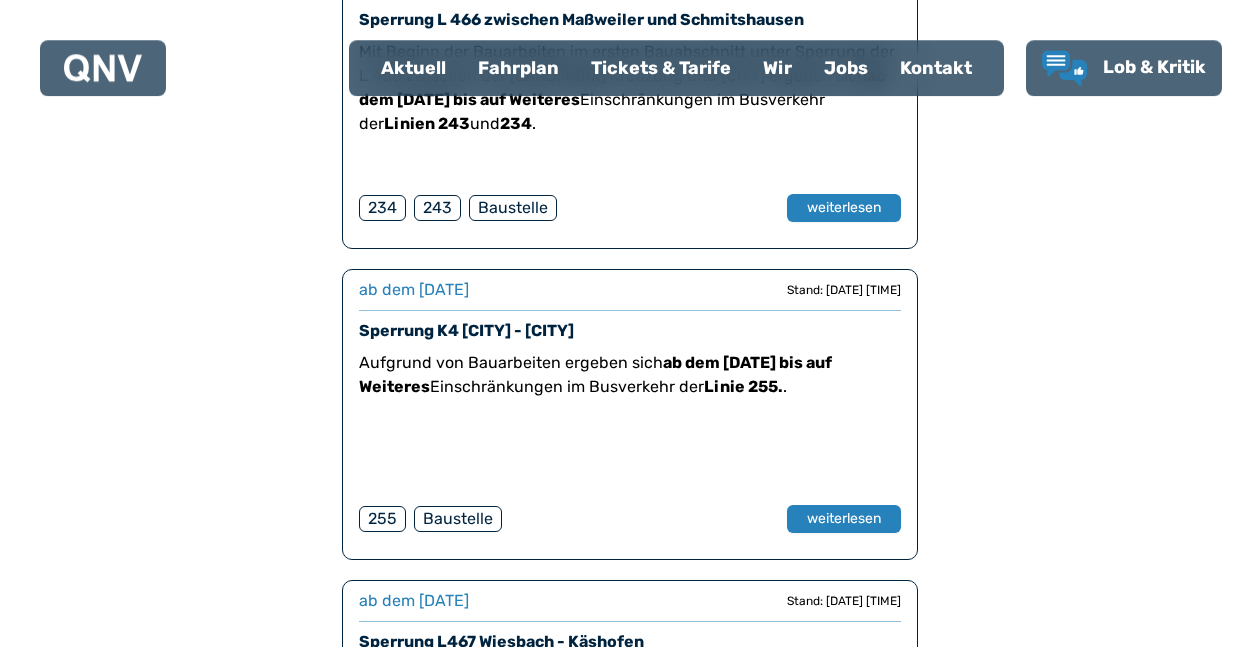 scroll, scrollTop: 3955, scrollLeft: 0, axis: vertical 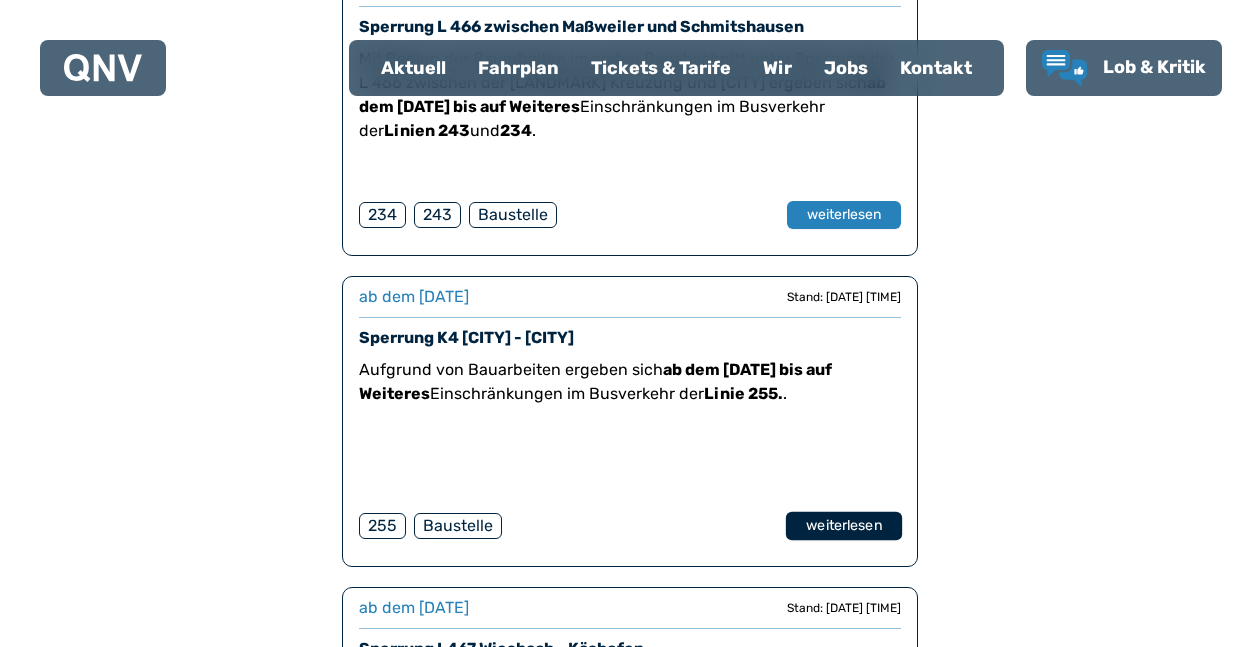 click on "weiterlesen" at bounding box center [844, 526] 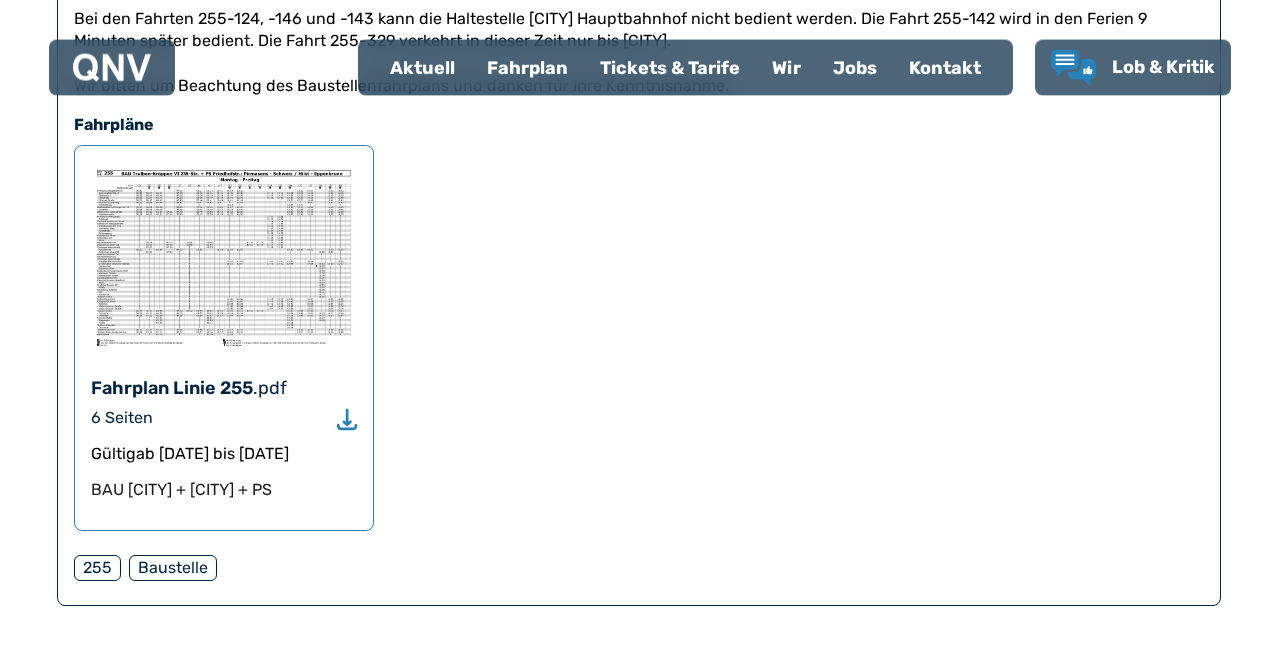 scroll, scrollTop: 1102, scrollLeft: 0, axis: vertical 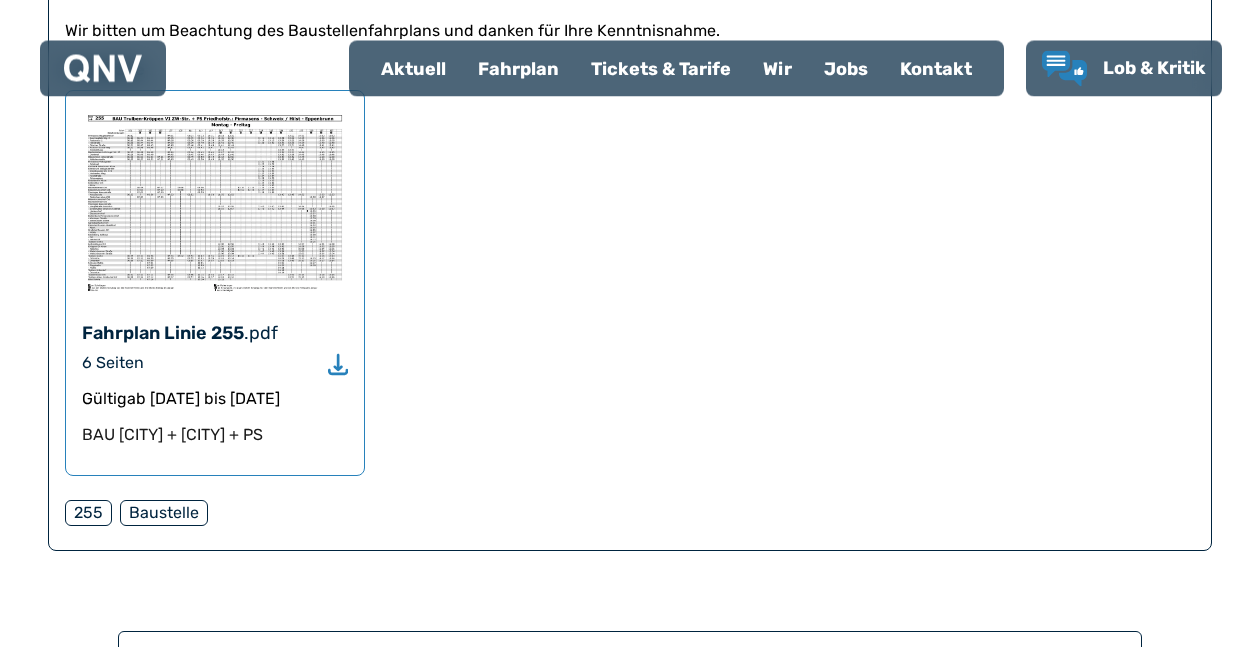 click at bounding box center [215, 202] 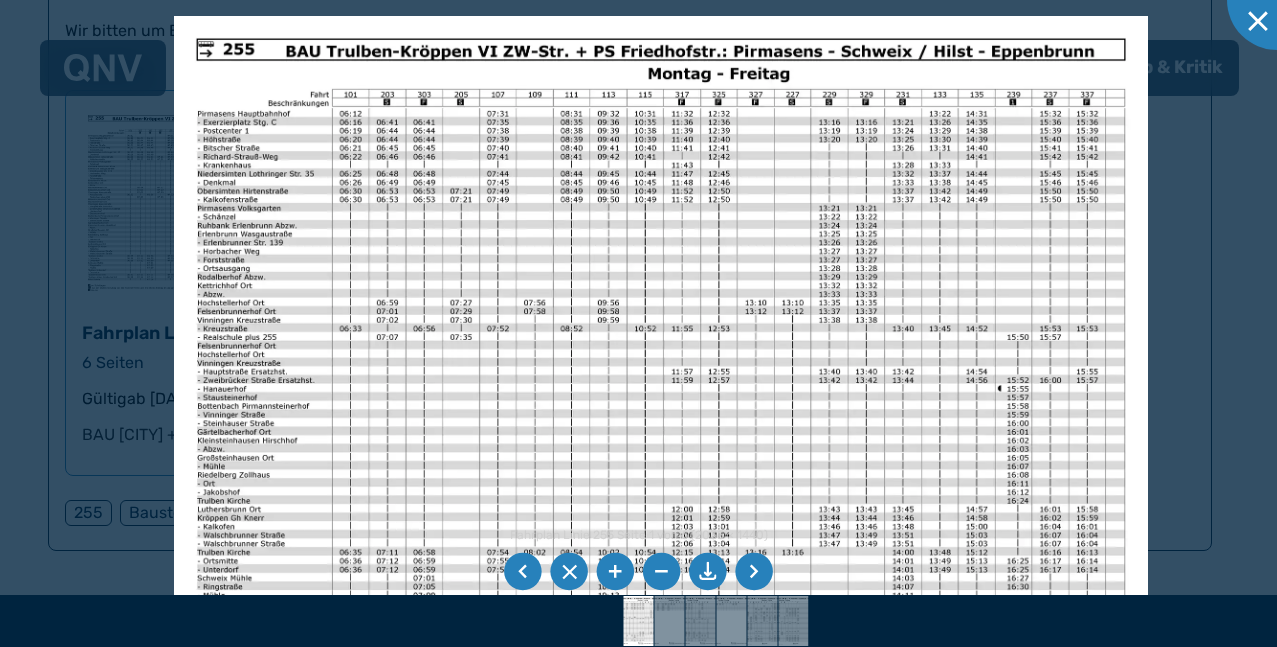 click at bounding box center (661, 360) 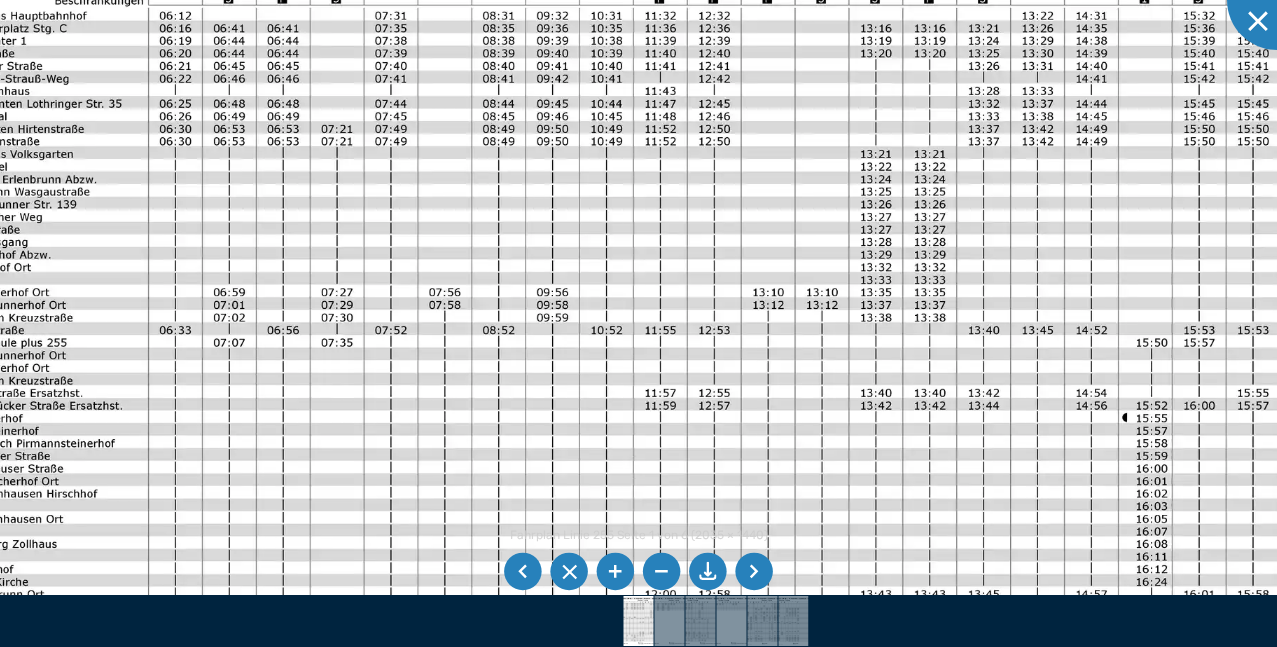 click at bounding box center [630, 377] 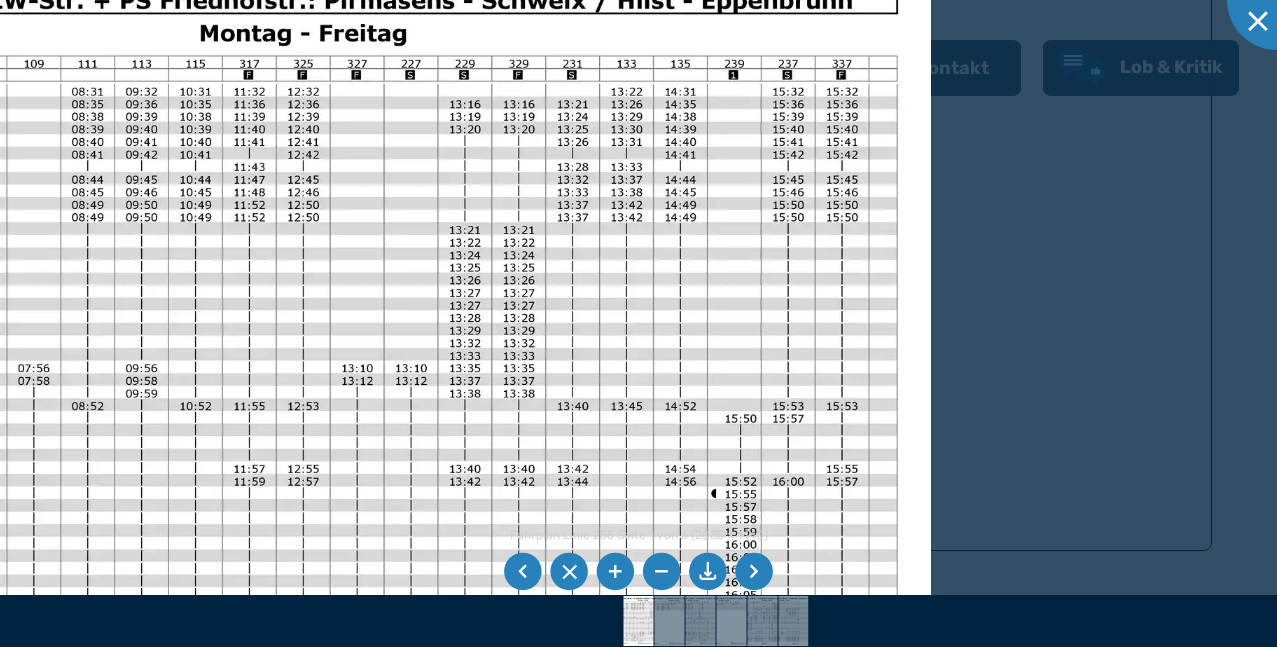 click at bounding box center (219, 453) 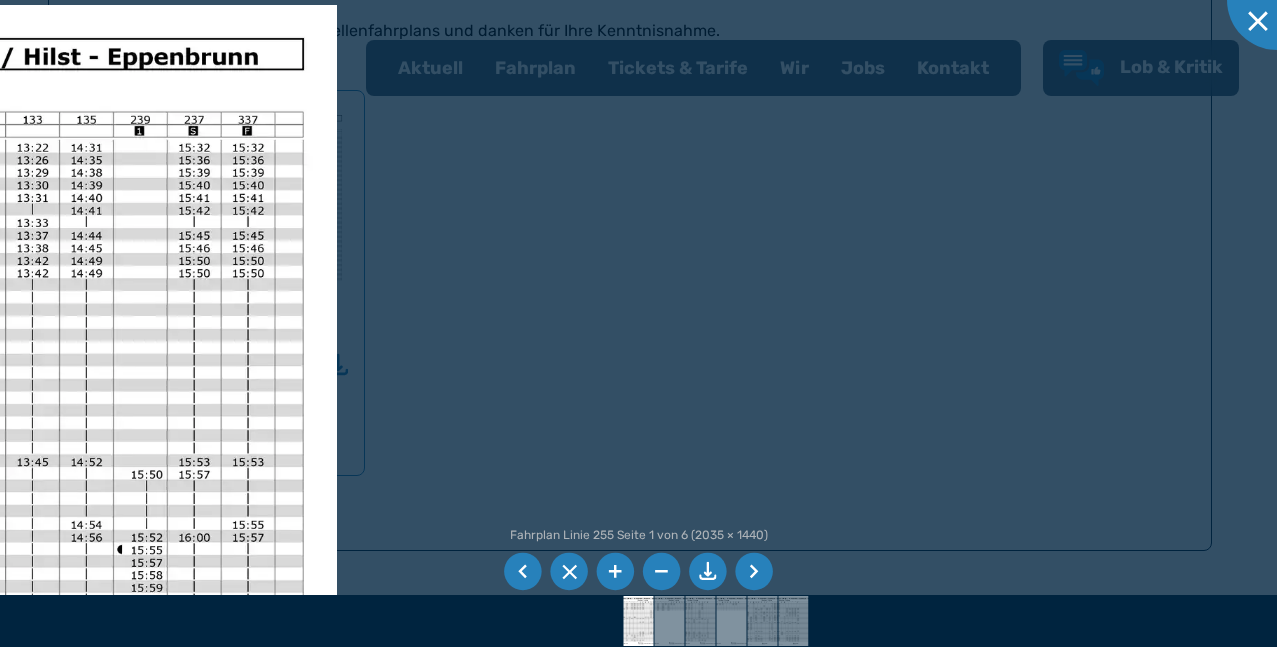 click at bounding box center [638, 323] 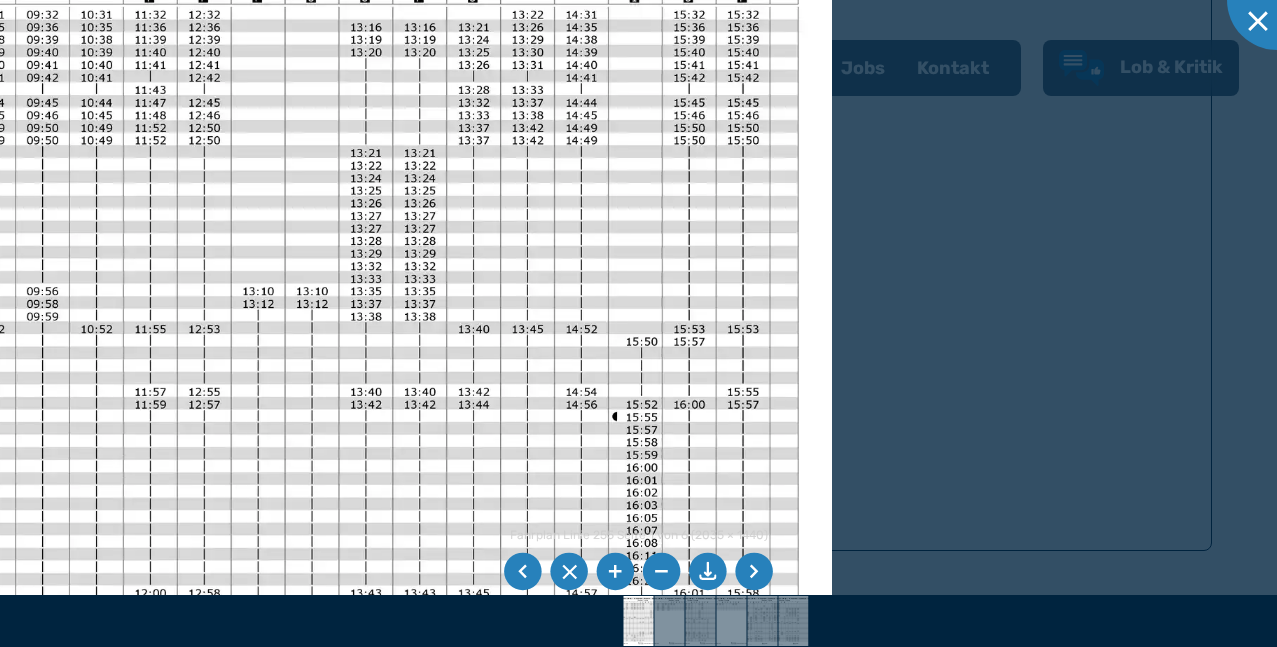 click at bounding box center (638, 323) 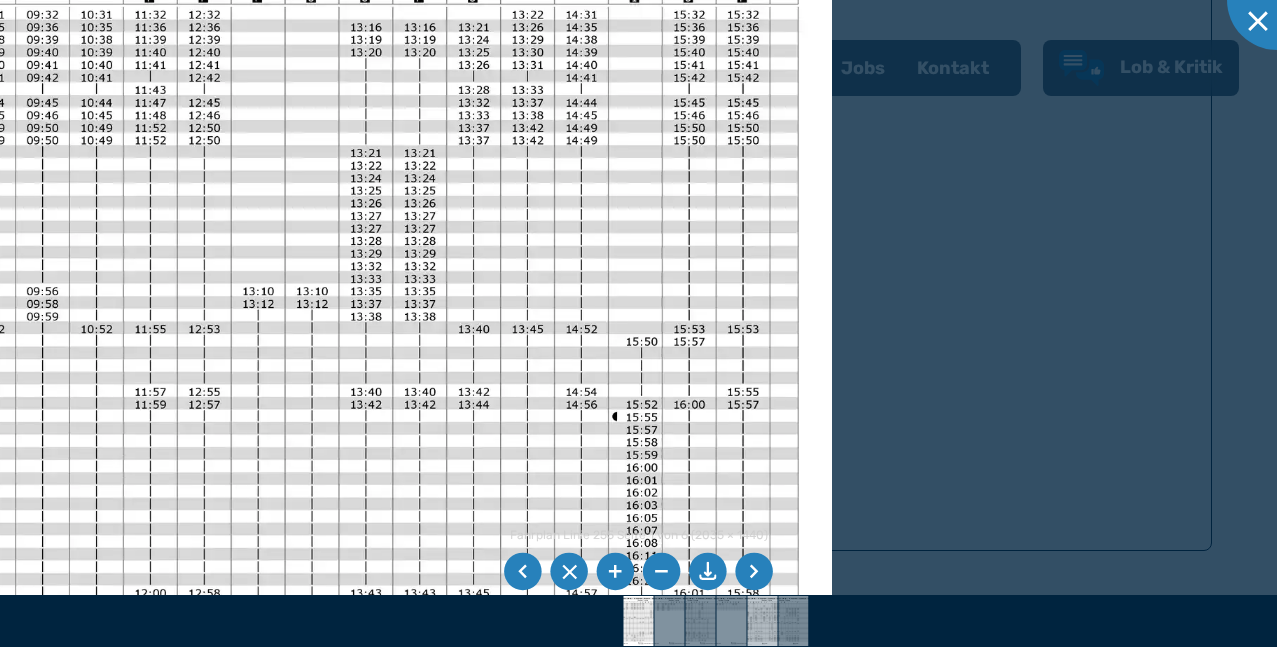click at bounding box center (762, 621) 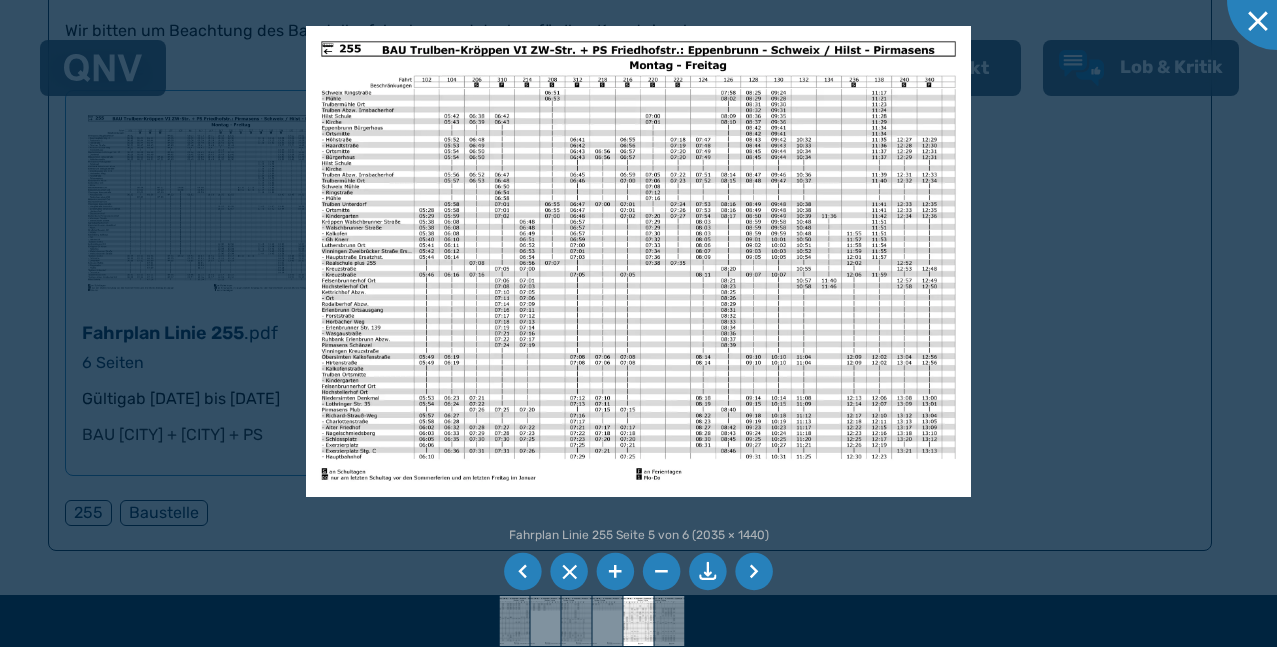 click at bounding box center [638, 261] 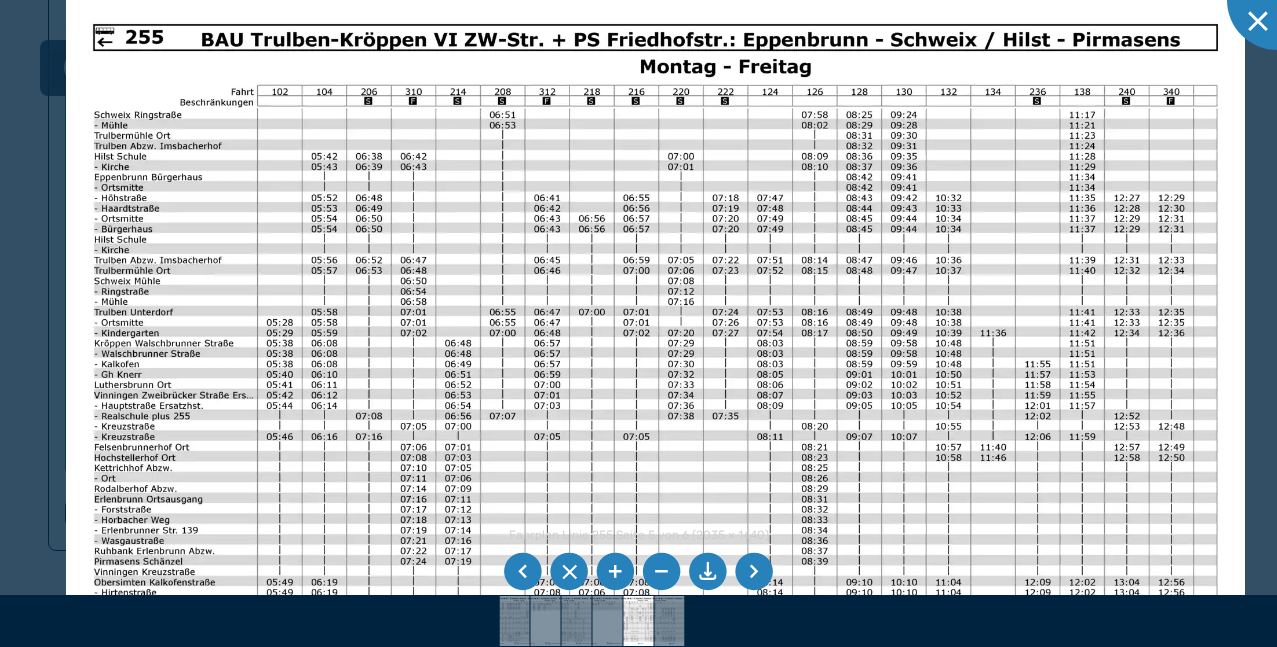 click on "Fahrplan  Linie 255 Seite 5 von 6 (2035 × 1440) 58%" 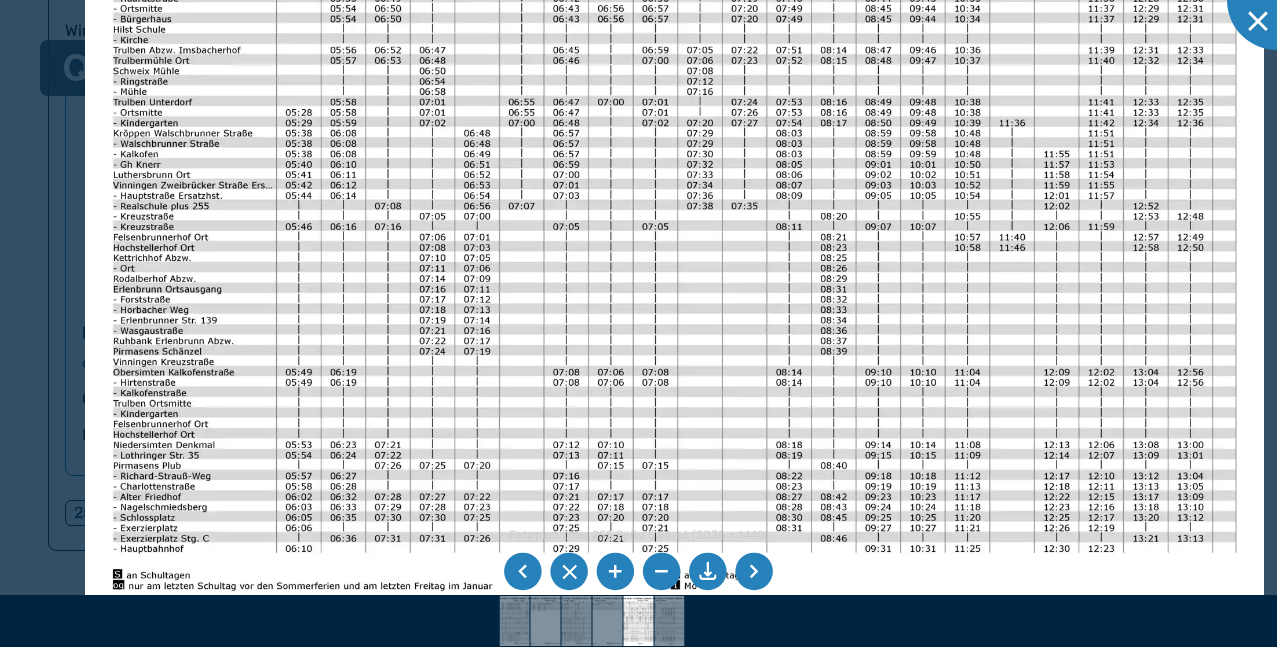 click at bounding box center [674, 204] 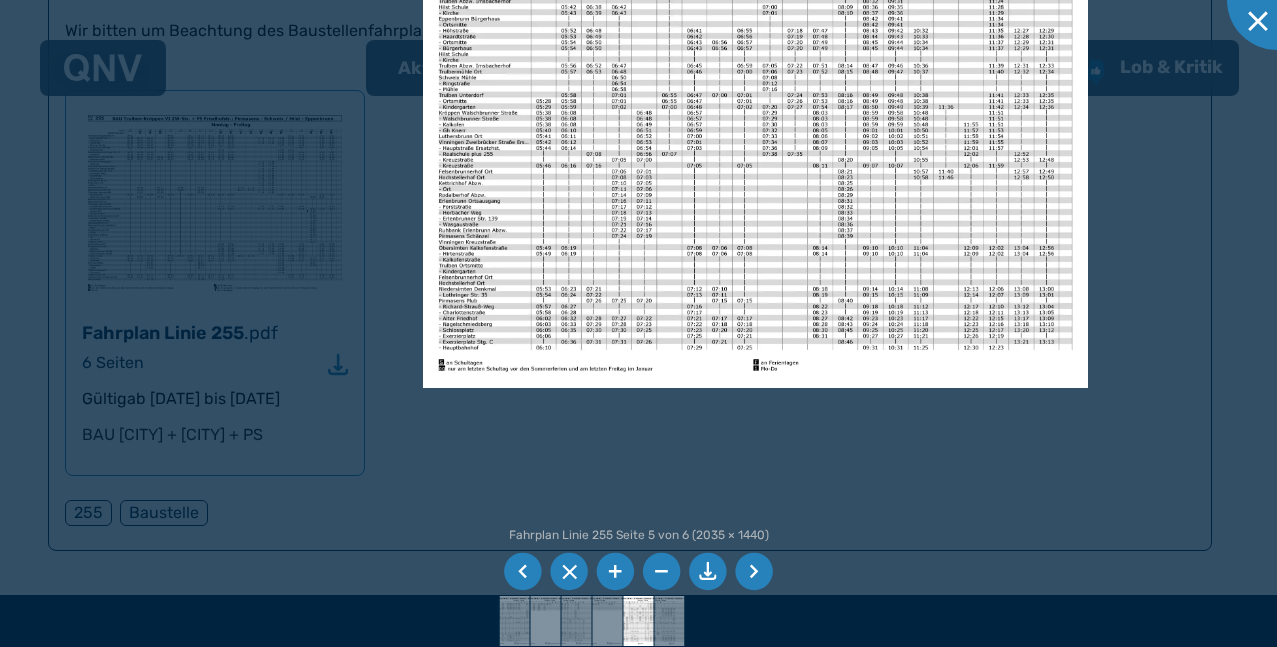 click at bounding box center (754, 572) 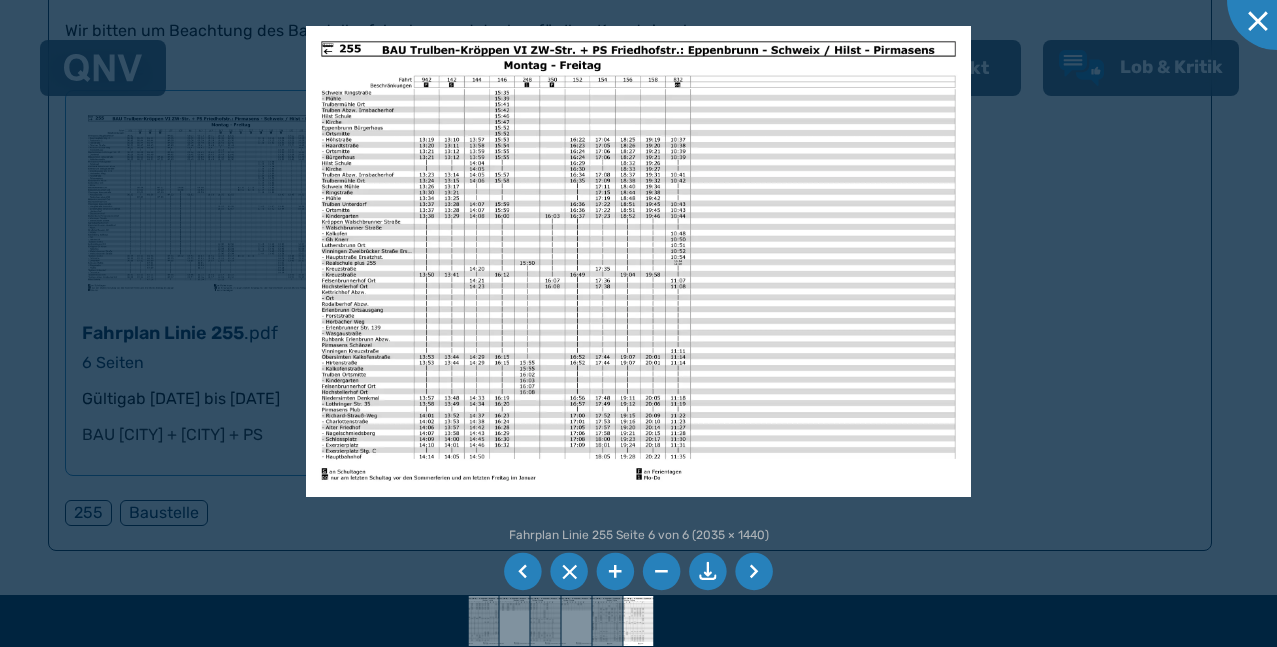 click at bounding box center (754, 572) 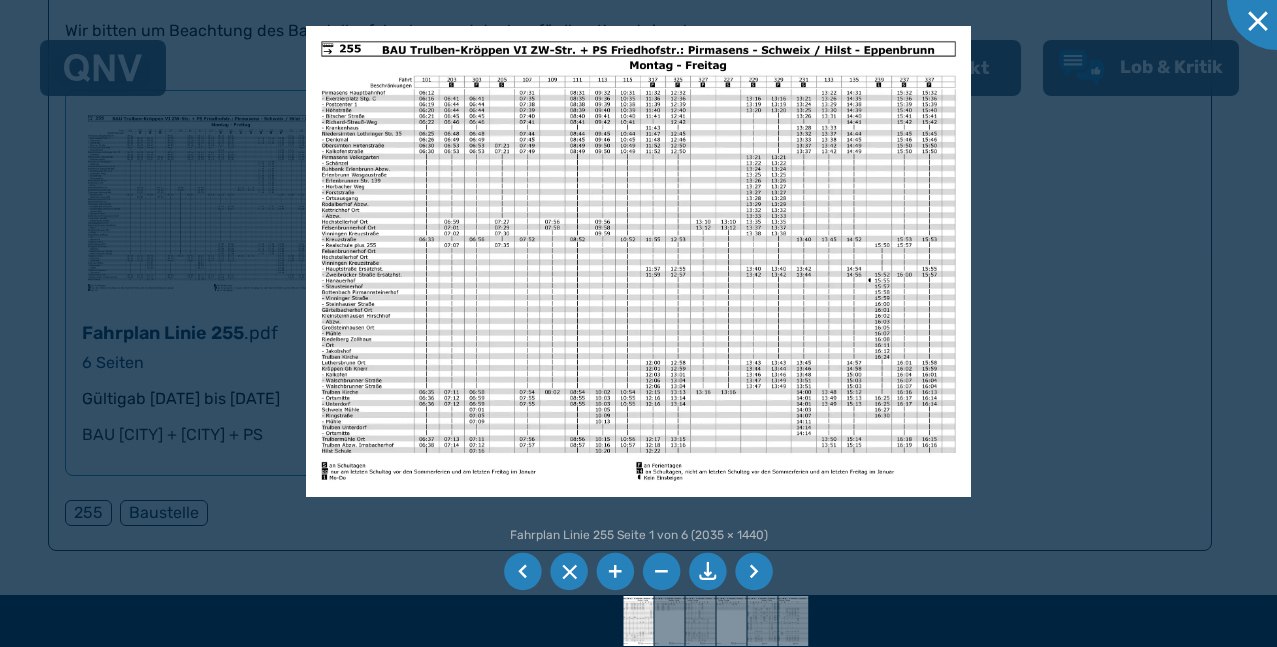 click at bounding box center [754, 572] 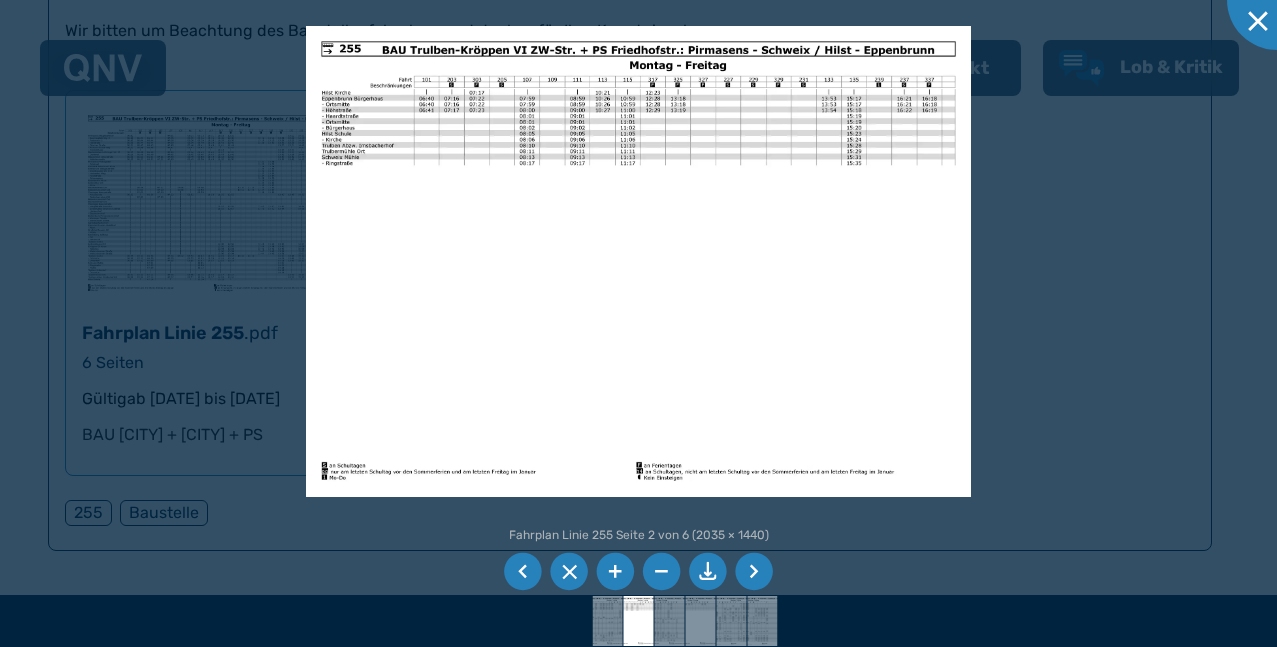 click at bounding box center (523, 572) 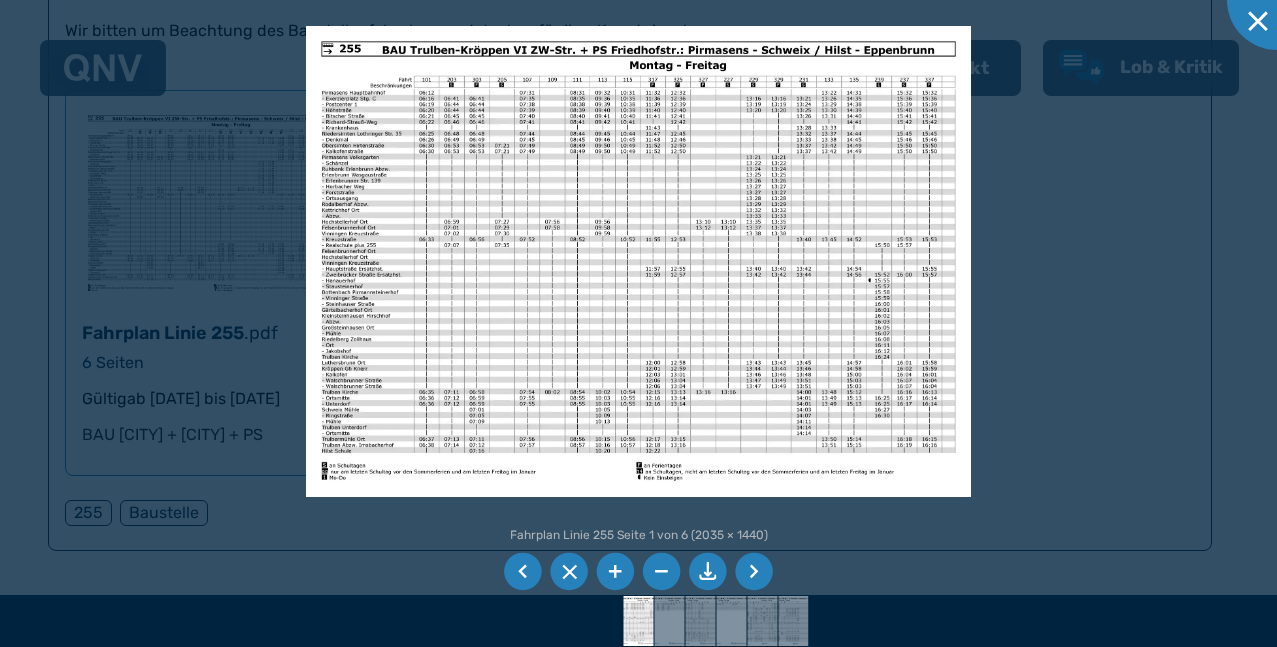click at bounding box center [523, 572] 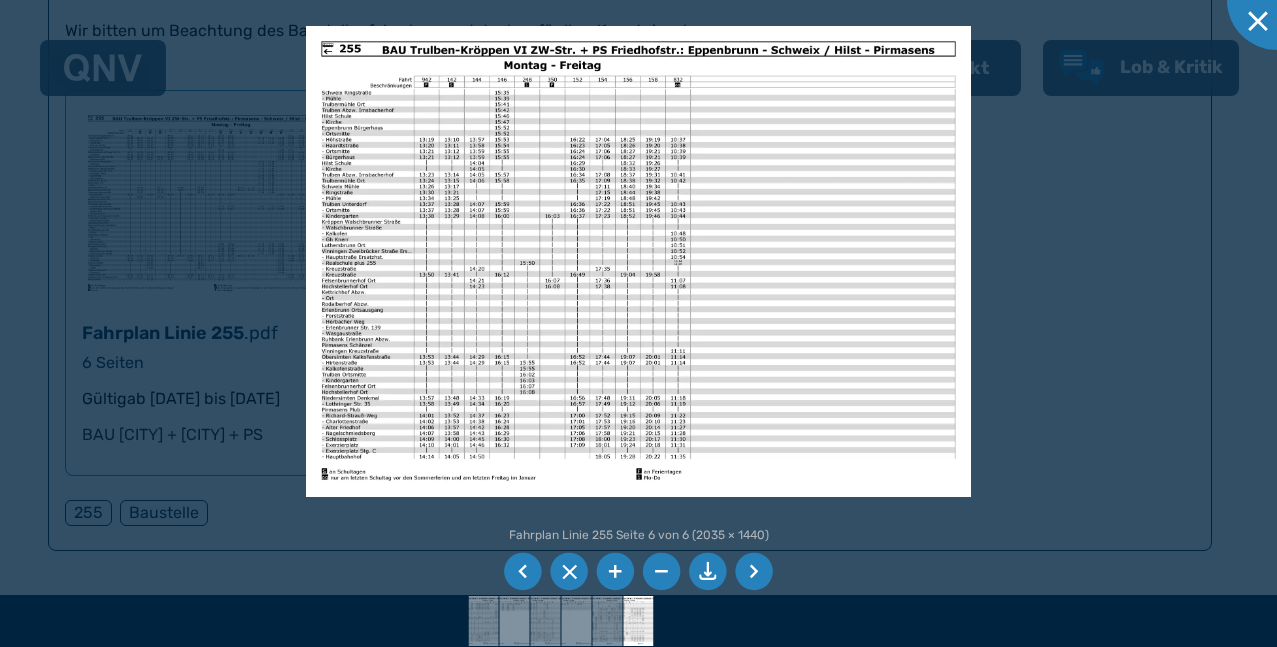 click at bounding box center [523, 572] 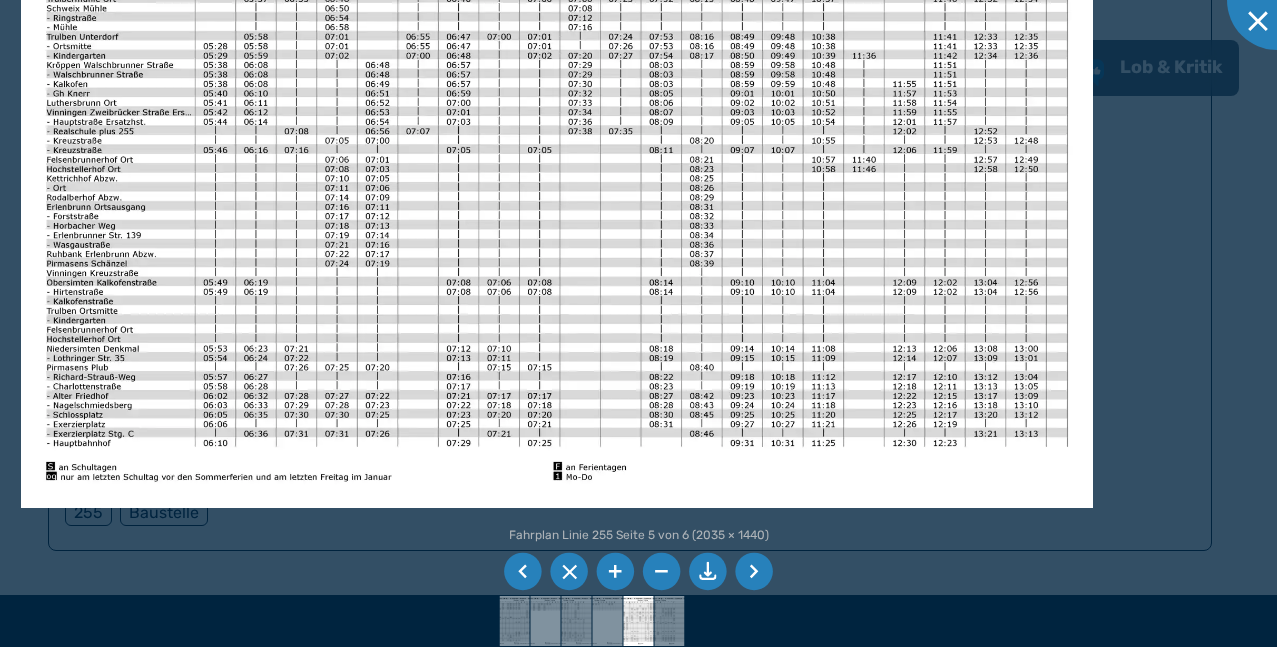 click at bounding box center [556, 129] 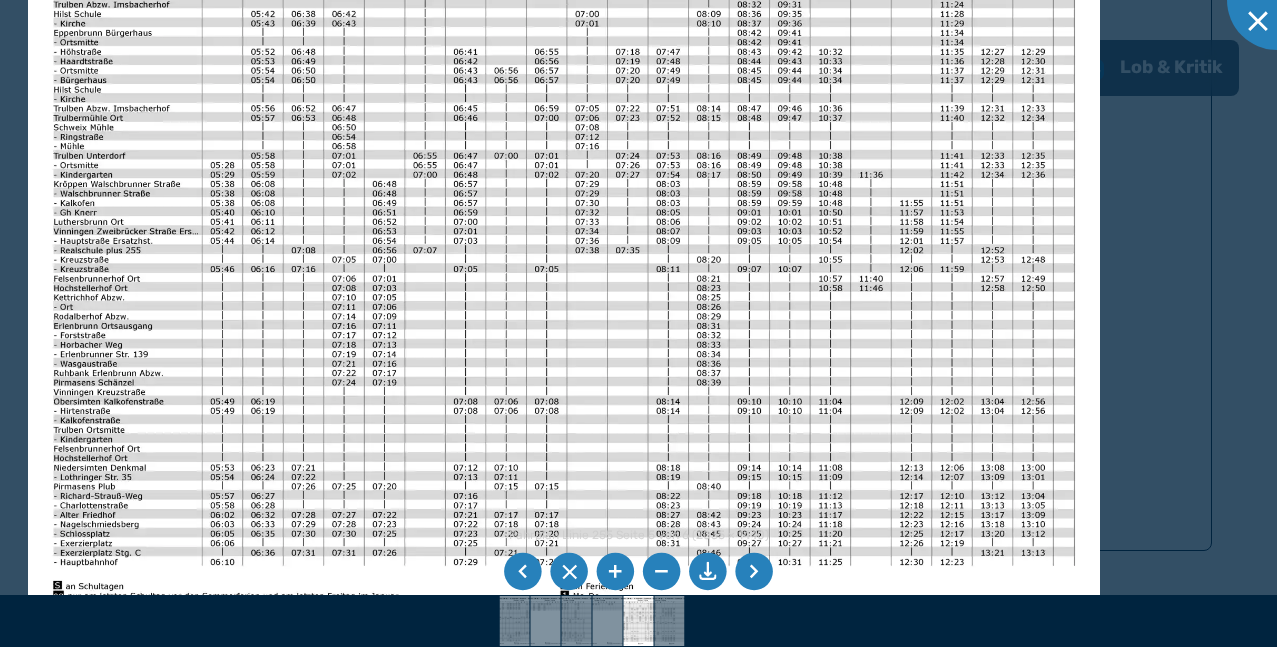 click at bounding box center [563, 248] 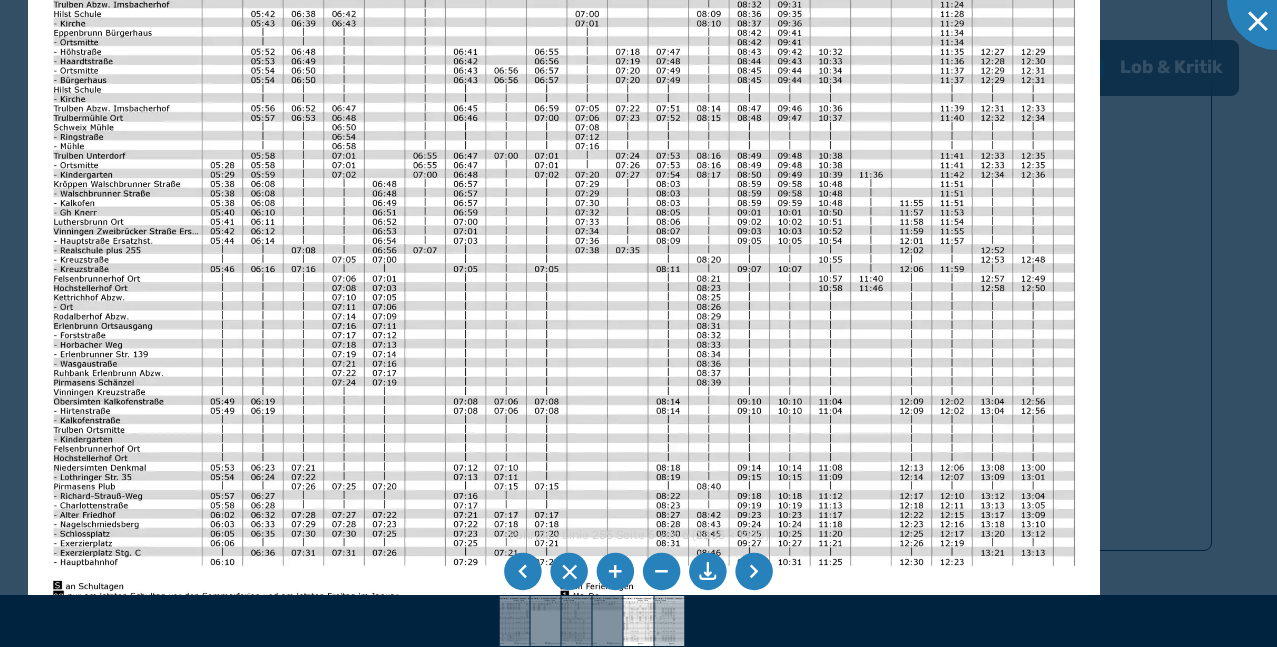 type 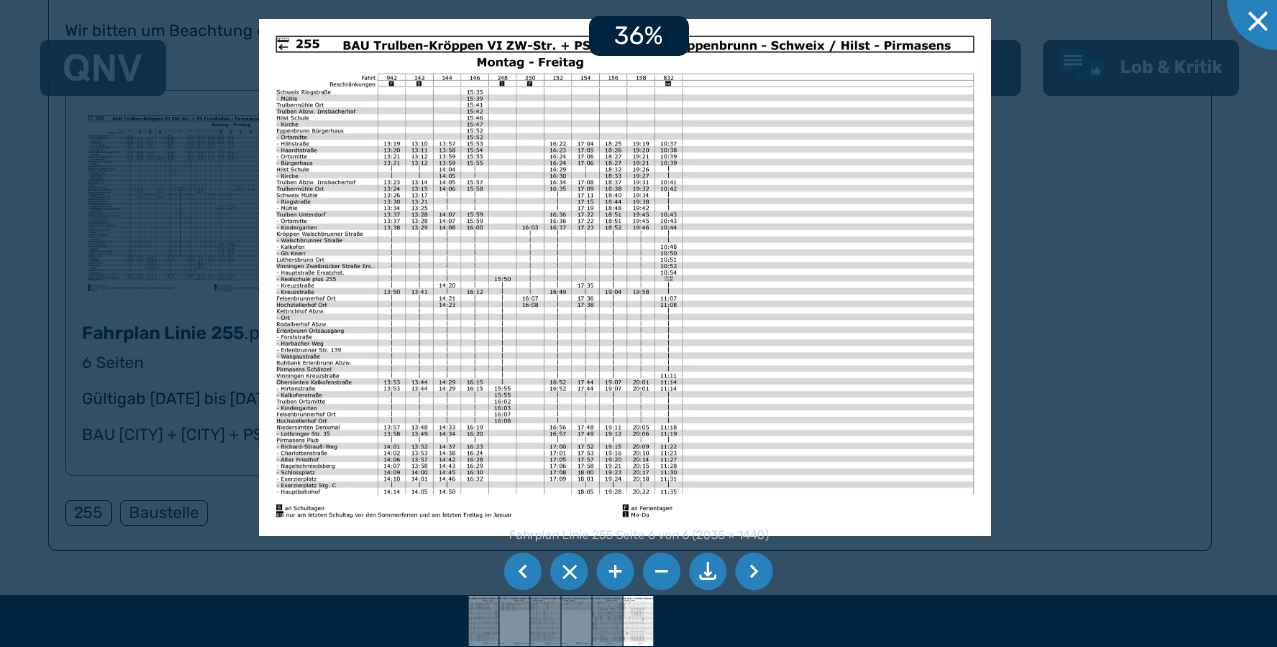 click at bounding box center (625, 278) 